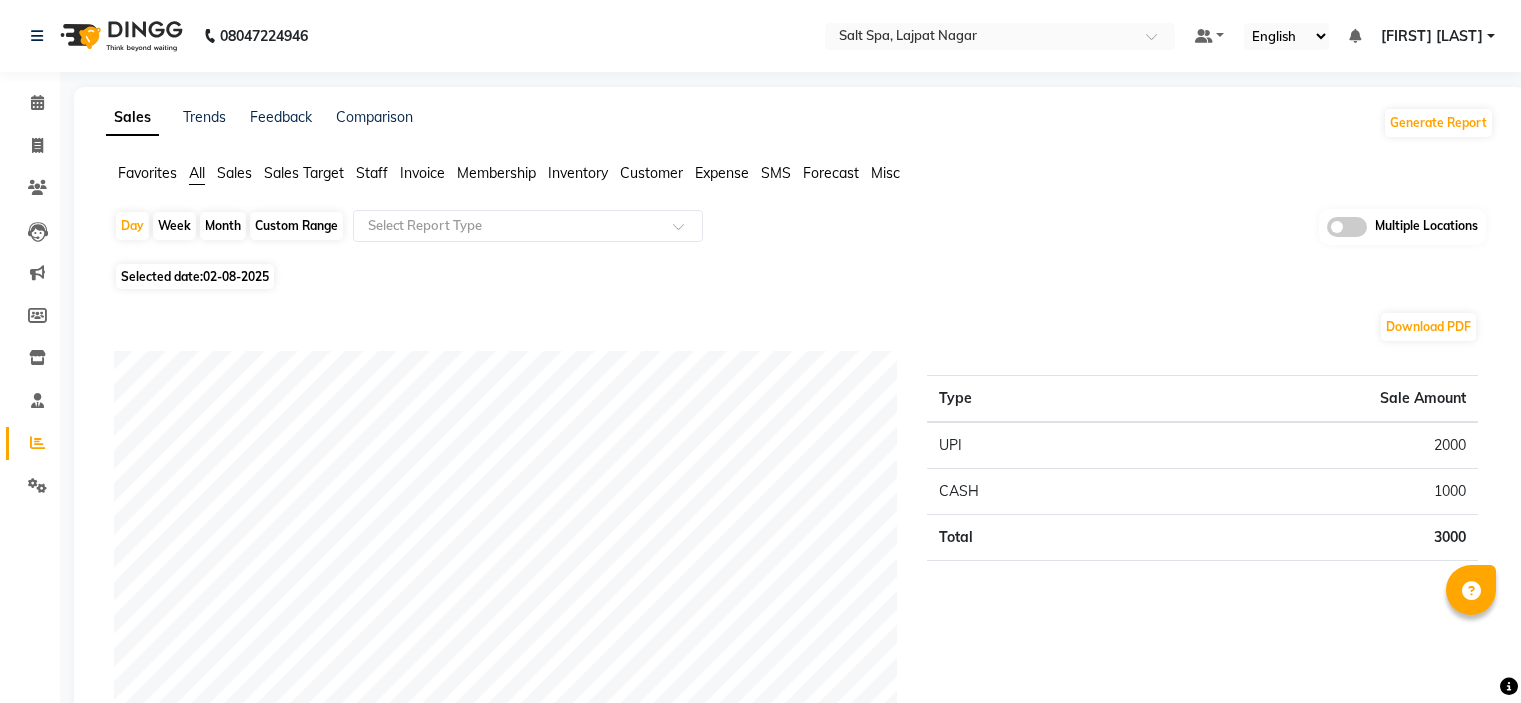 scroll, scrollTop: 0, scrollLeft: 0, axis: both 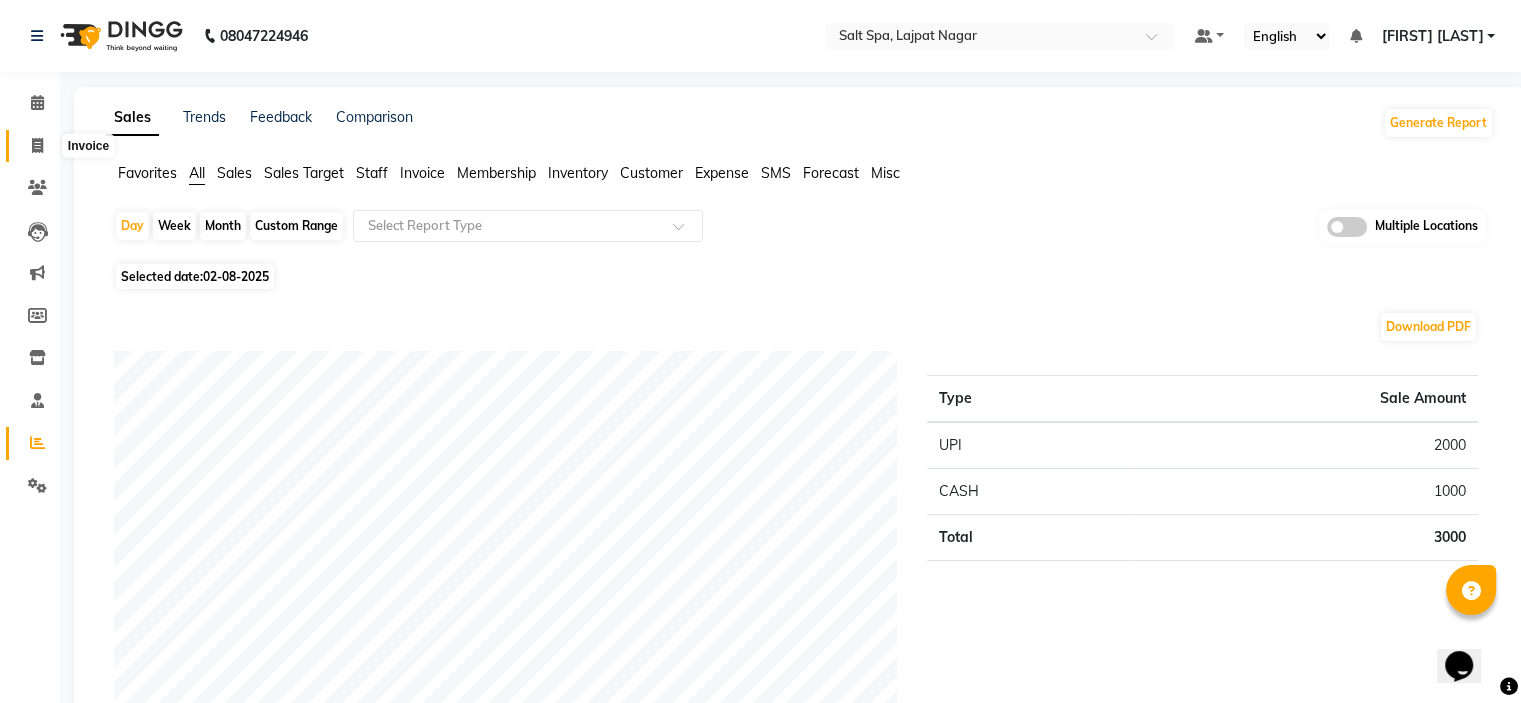 click 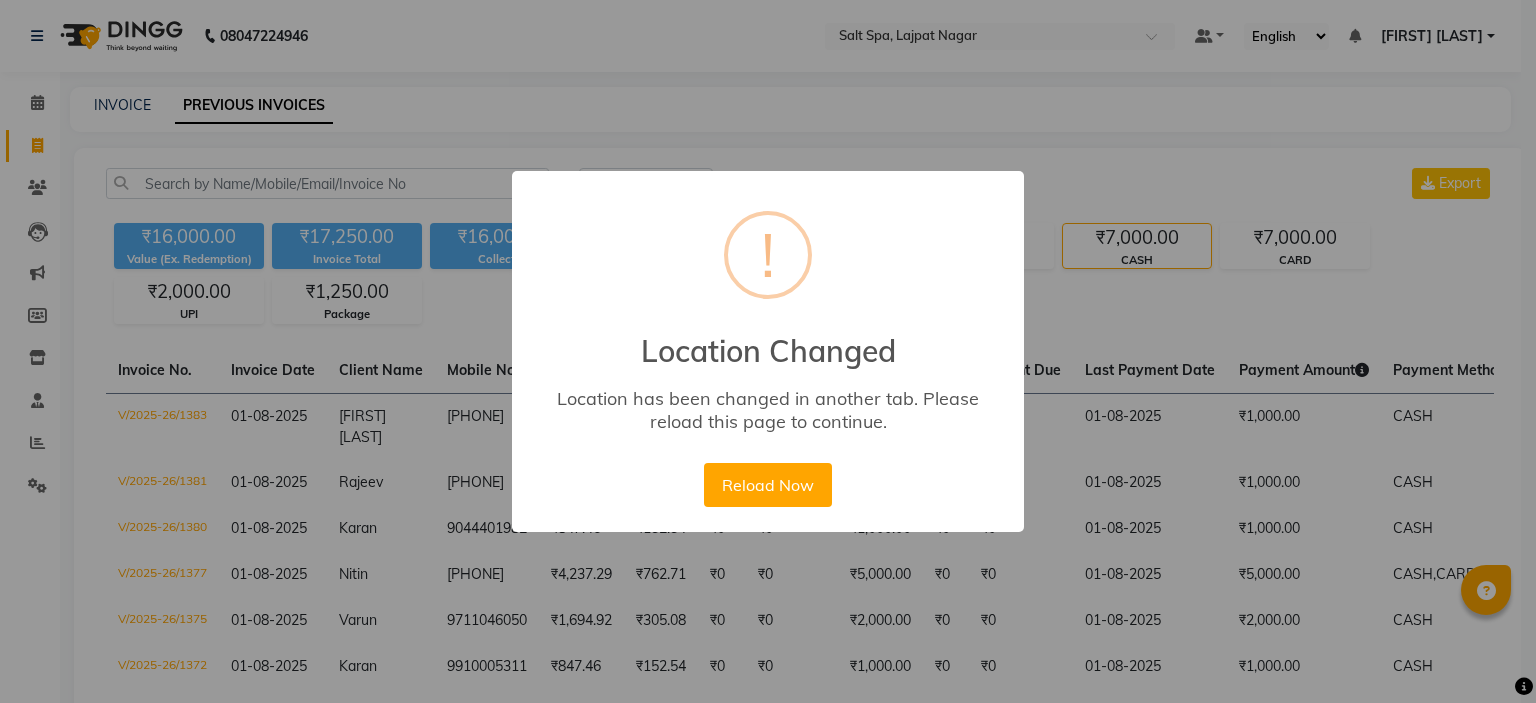 select on "yesterday" 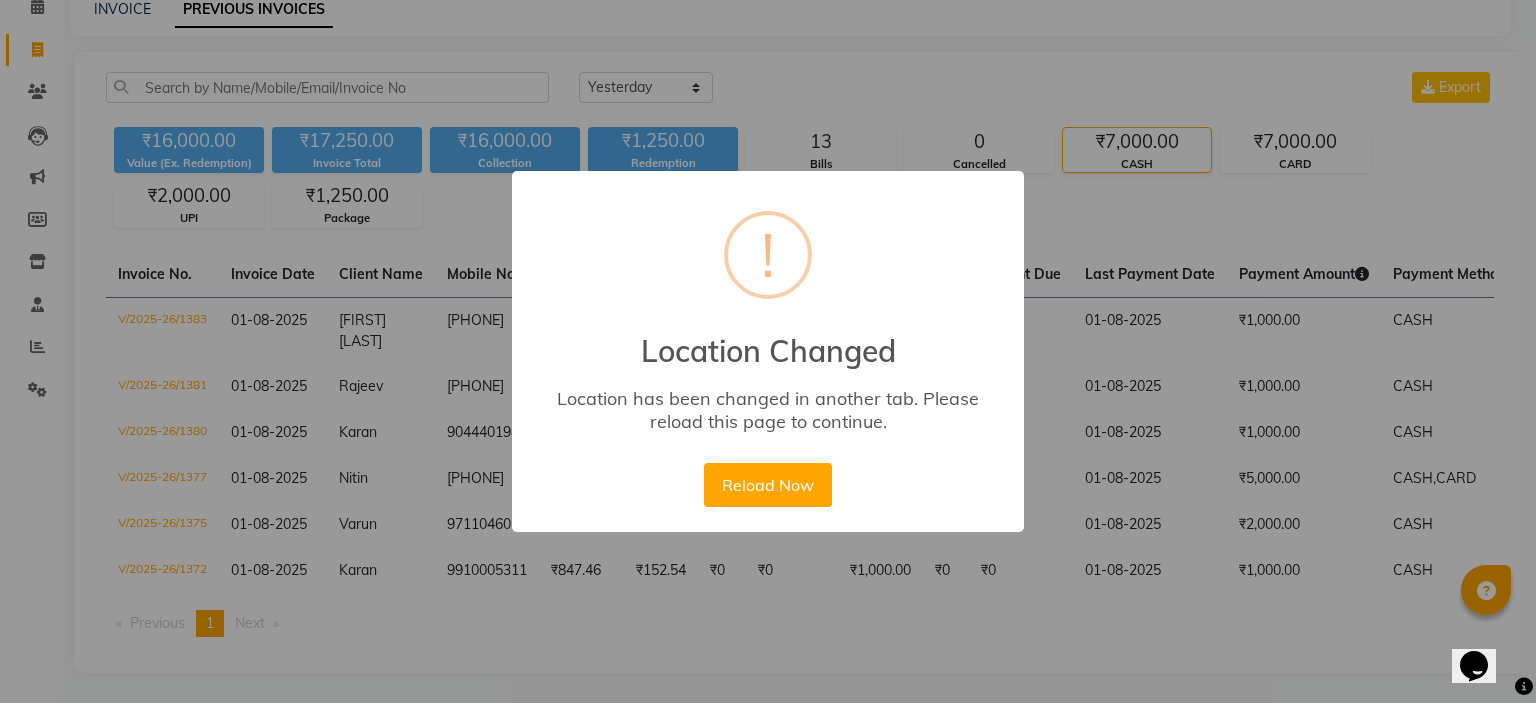 scroll, scrollTop: 0, scrollLeft: 0, axis: both 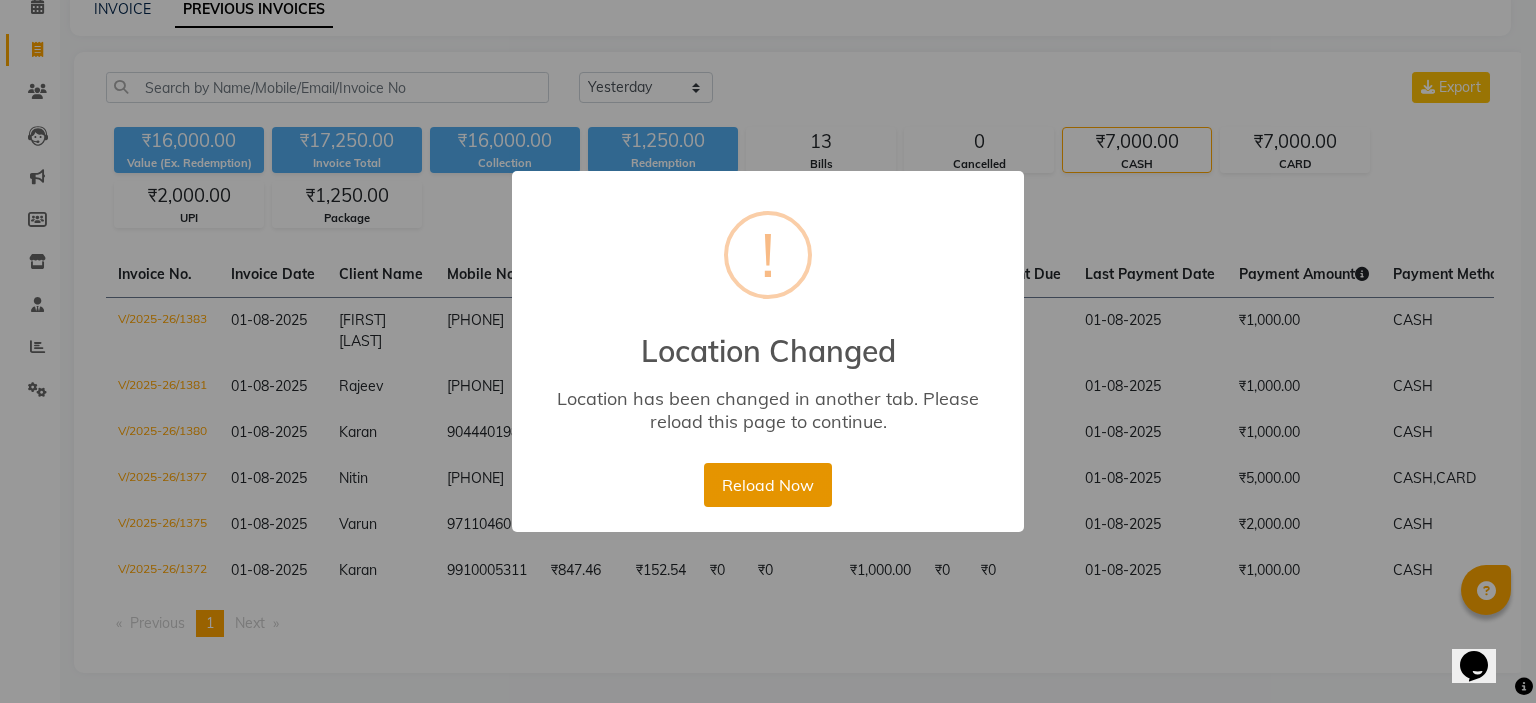 click on "Reload Now" at bounding box center [767, 485] 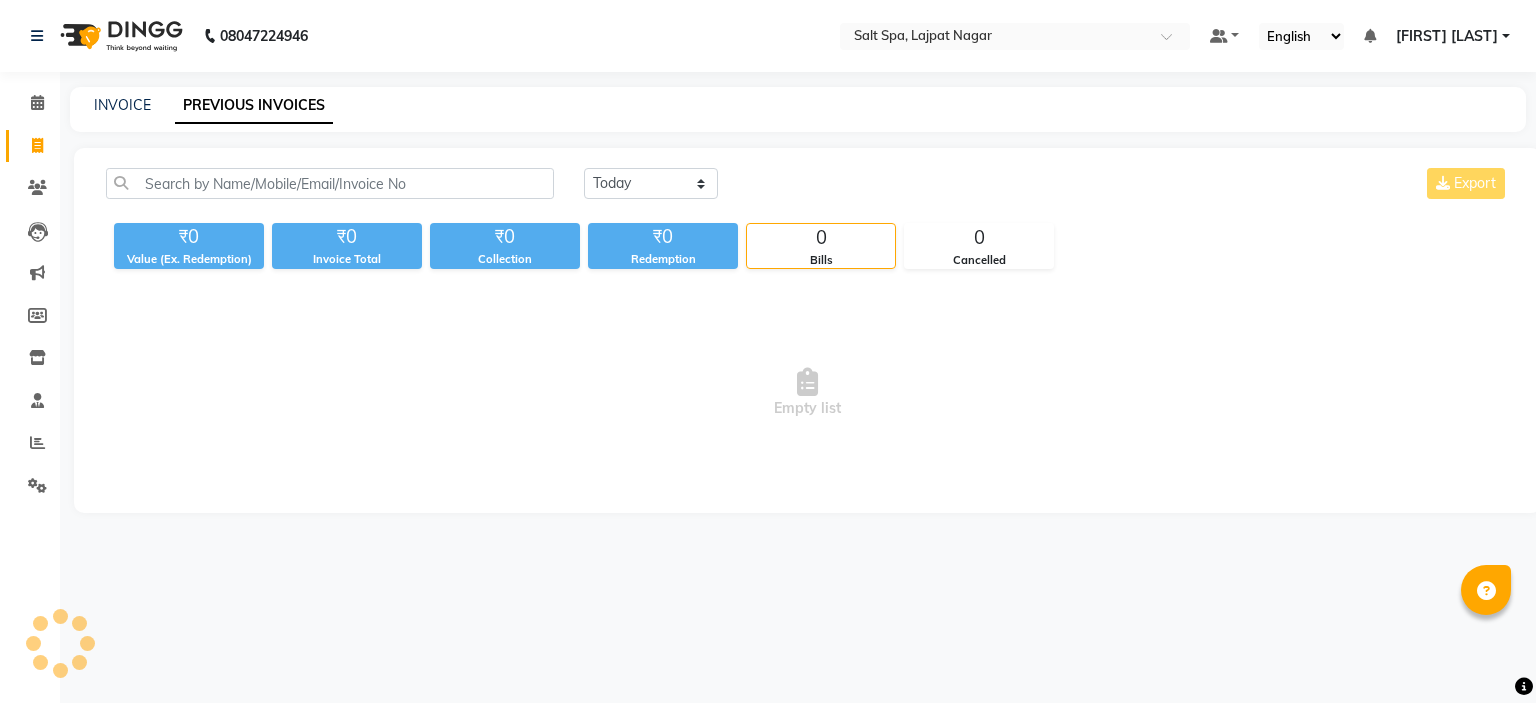 scroll, scrollTop: 0, scrollLeft: 0, axis: both 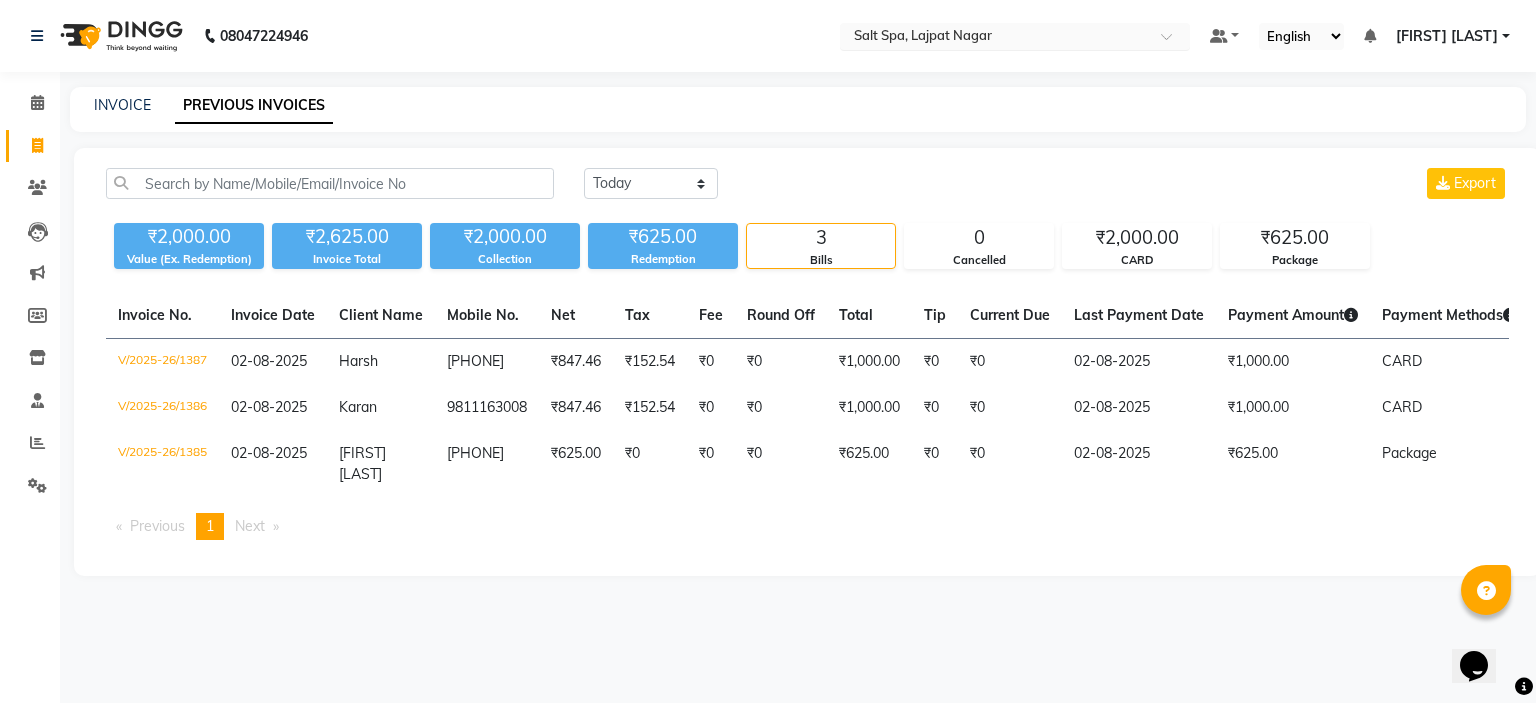 click on "Select Location × Salt Spa, Lajpat Nagar" at bounding box center (1015, 36) 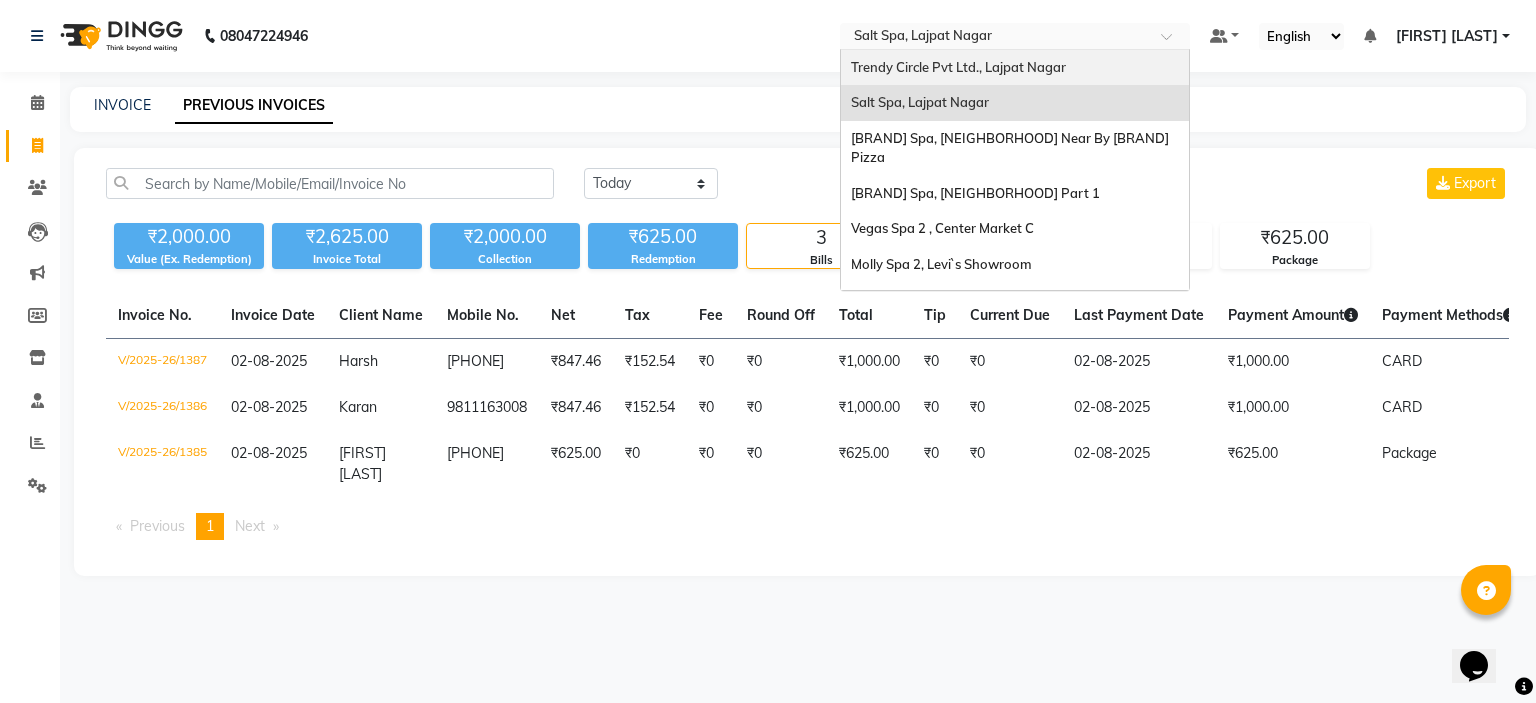 click on "Trendy Circle Pvt Ltd., Lajpat Nagar" at bounding box center (958, 67) 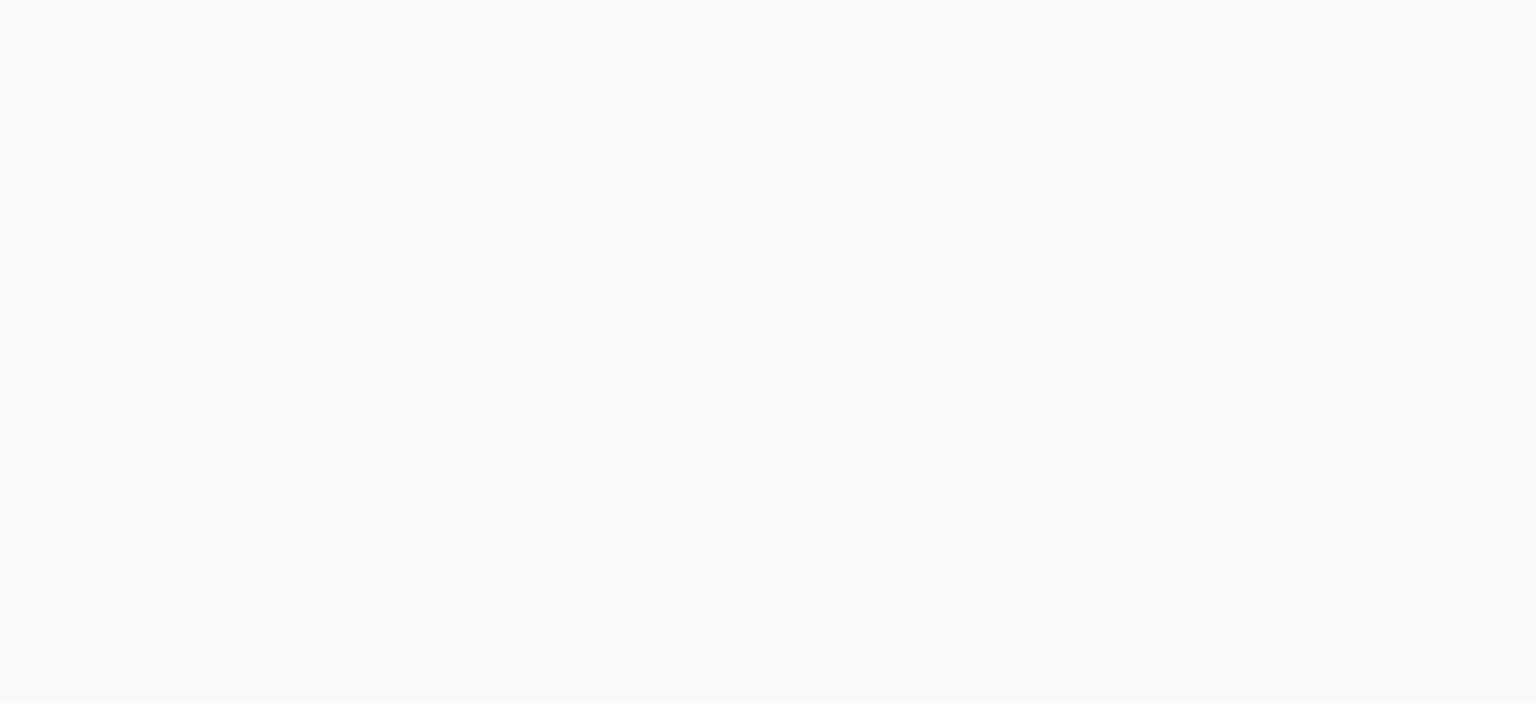 scroll, scrollTop: 0, scrollLeft: 0, axis: both 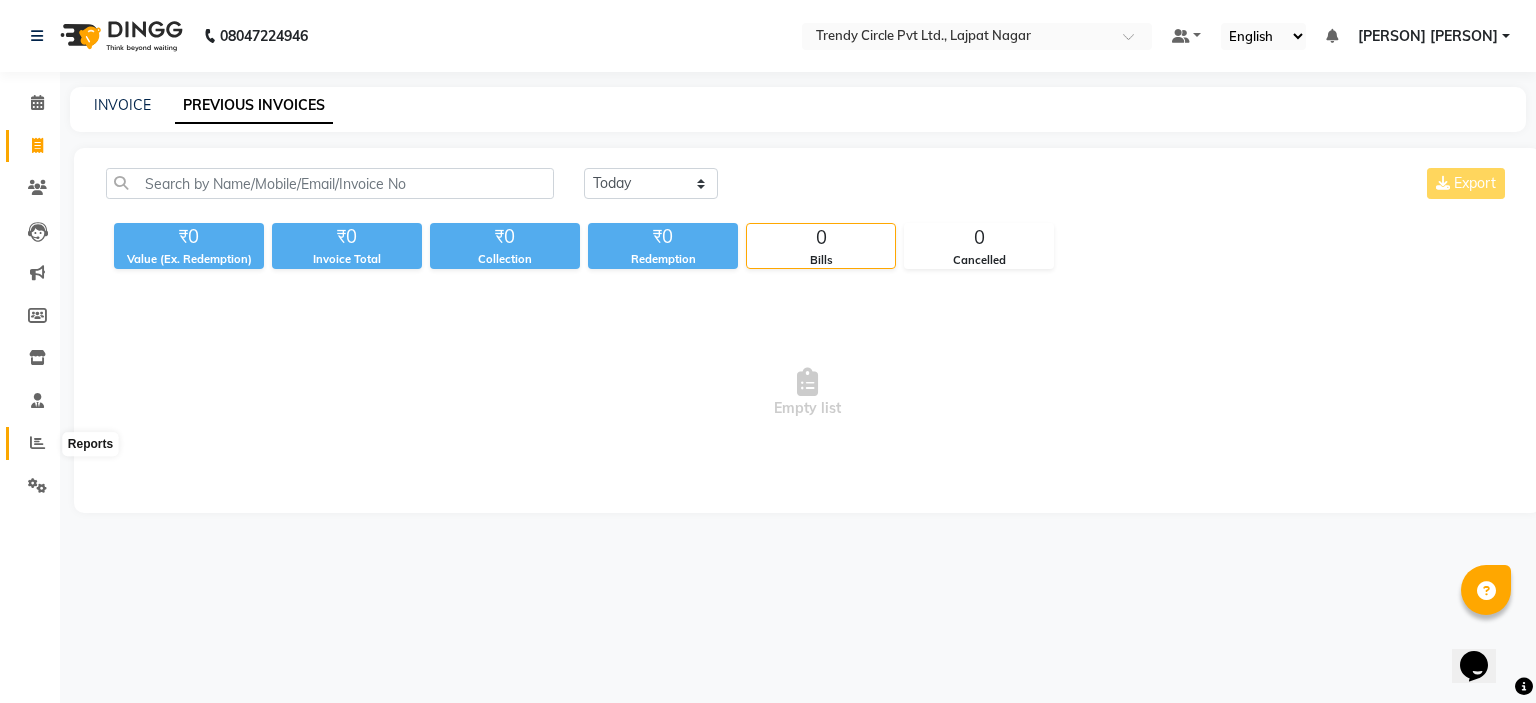 click 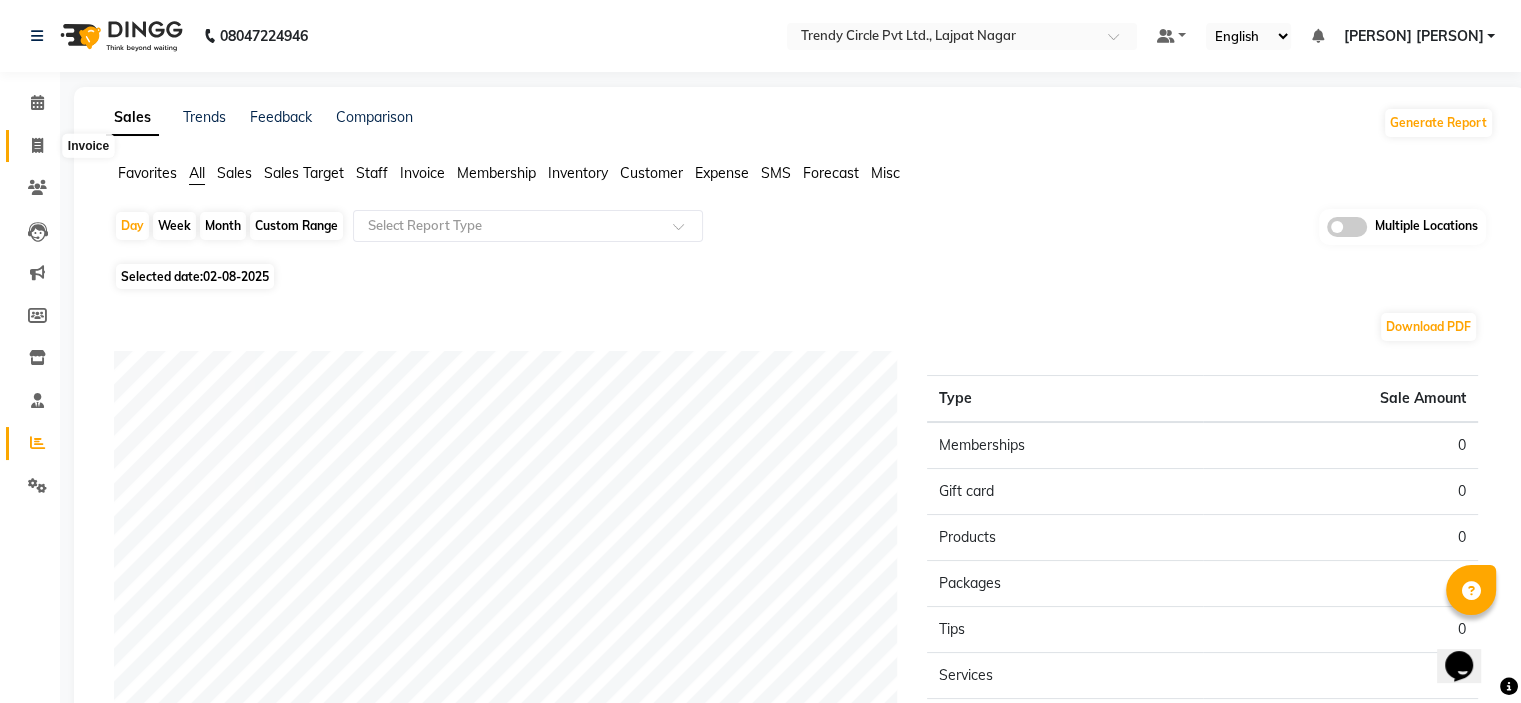click 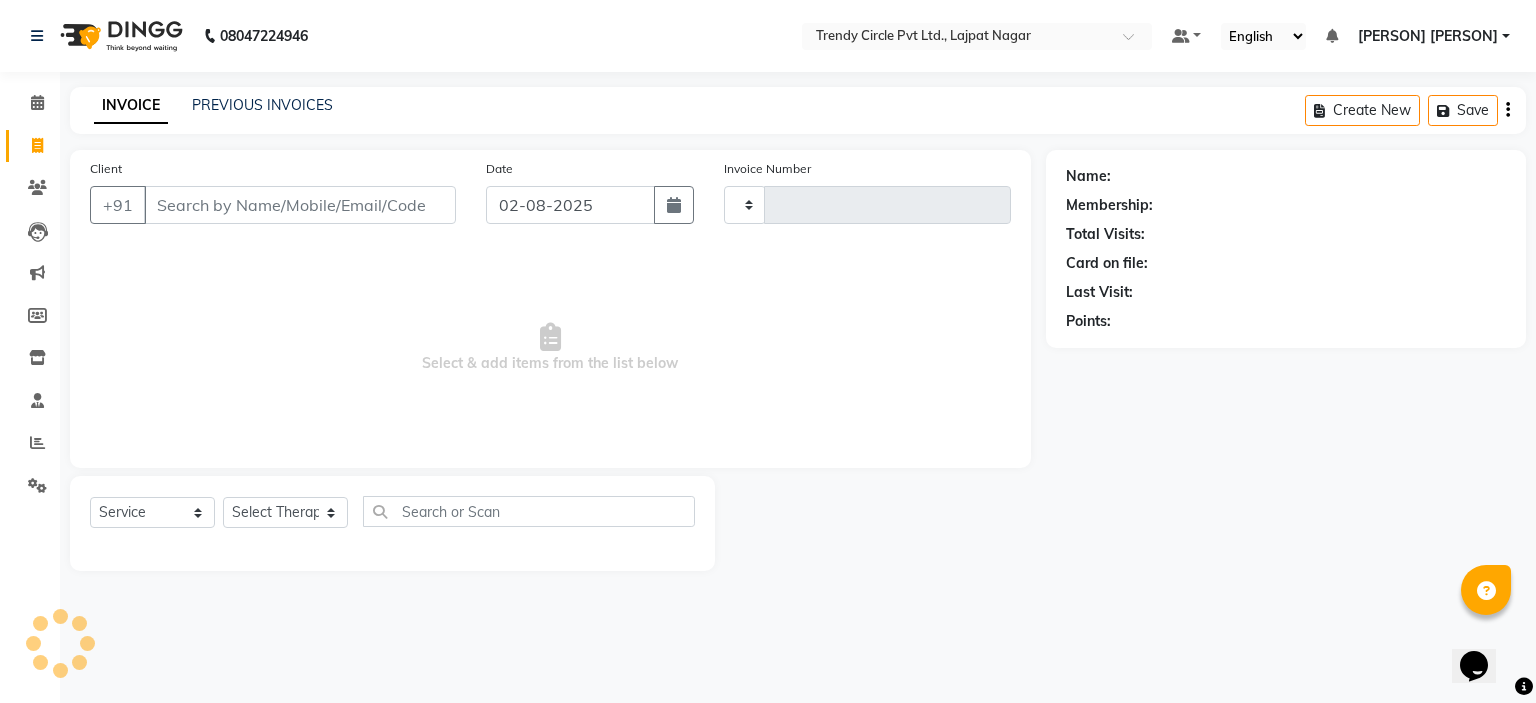 type on "0024" 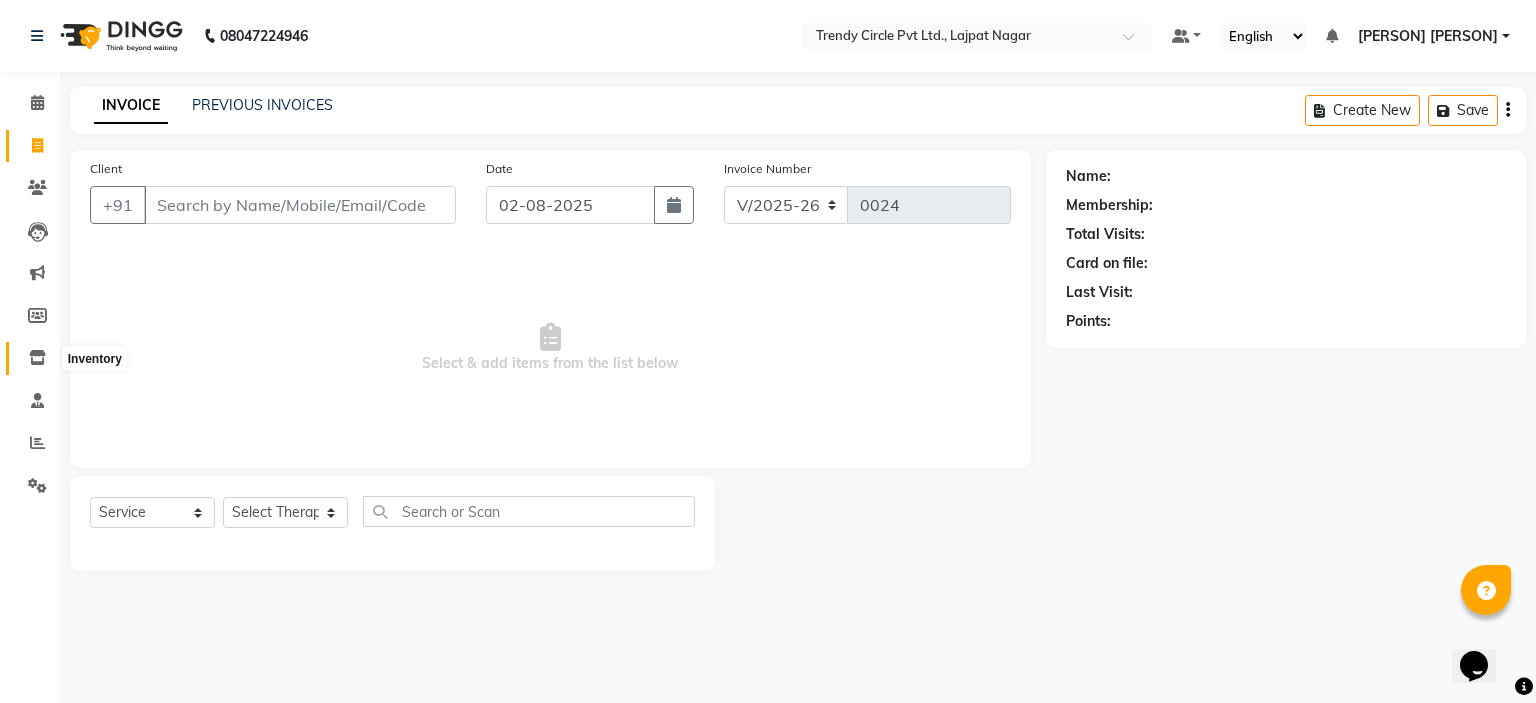 click 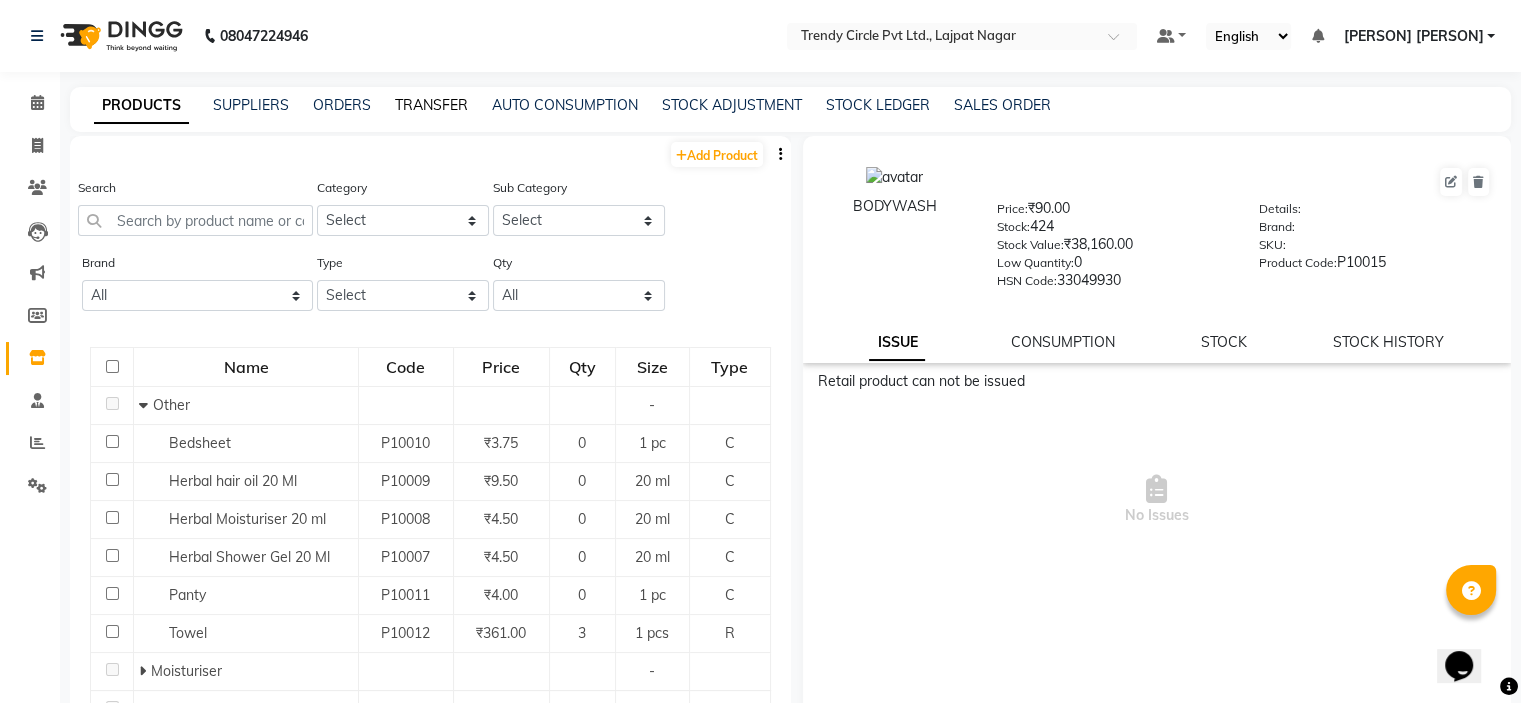 click on "TRANSFER" 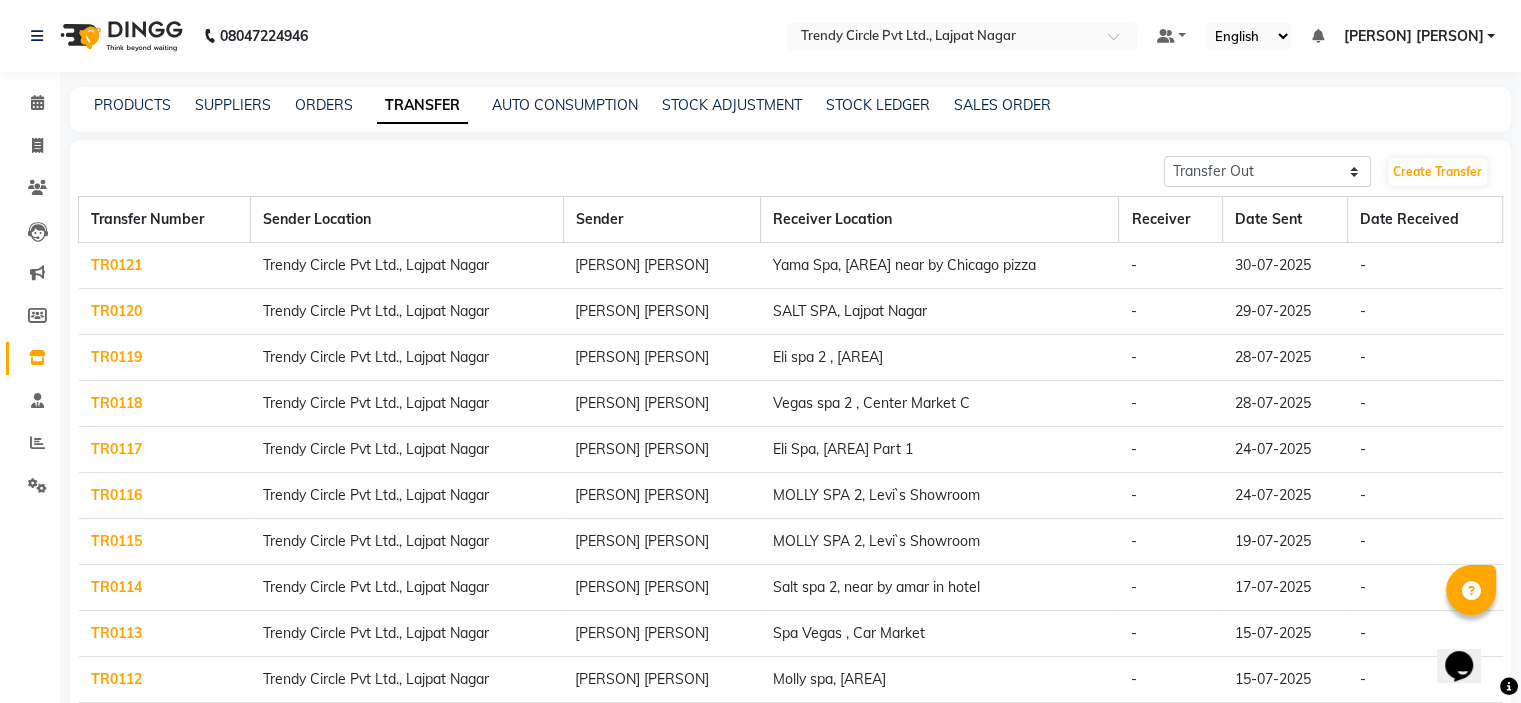scroll, scrollTop: 91, scrollLeft: 0, axis: vertical 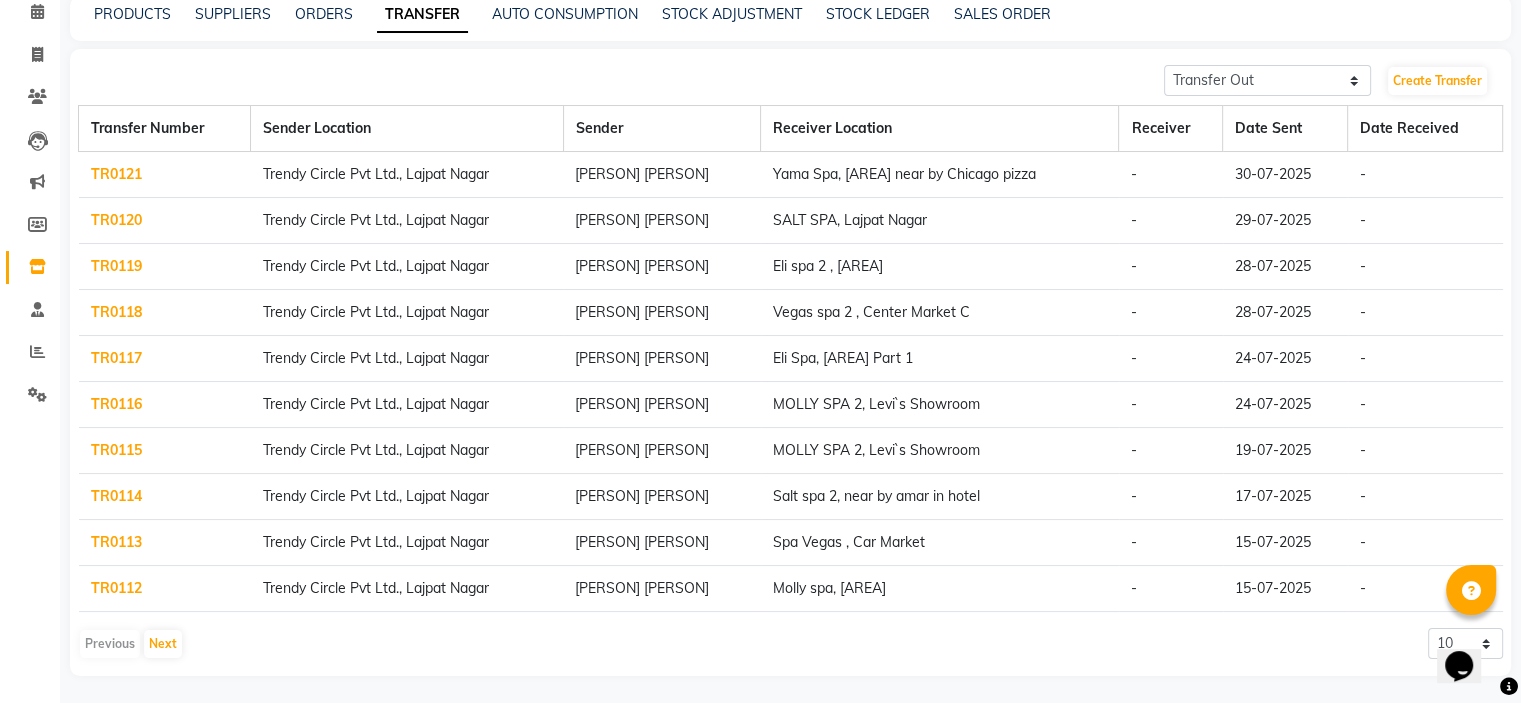 click on "Spa Vegas , Car Market" 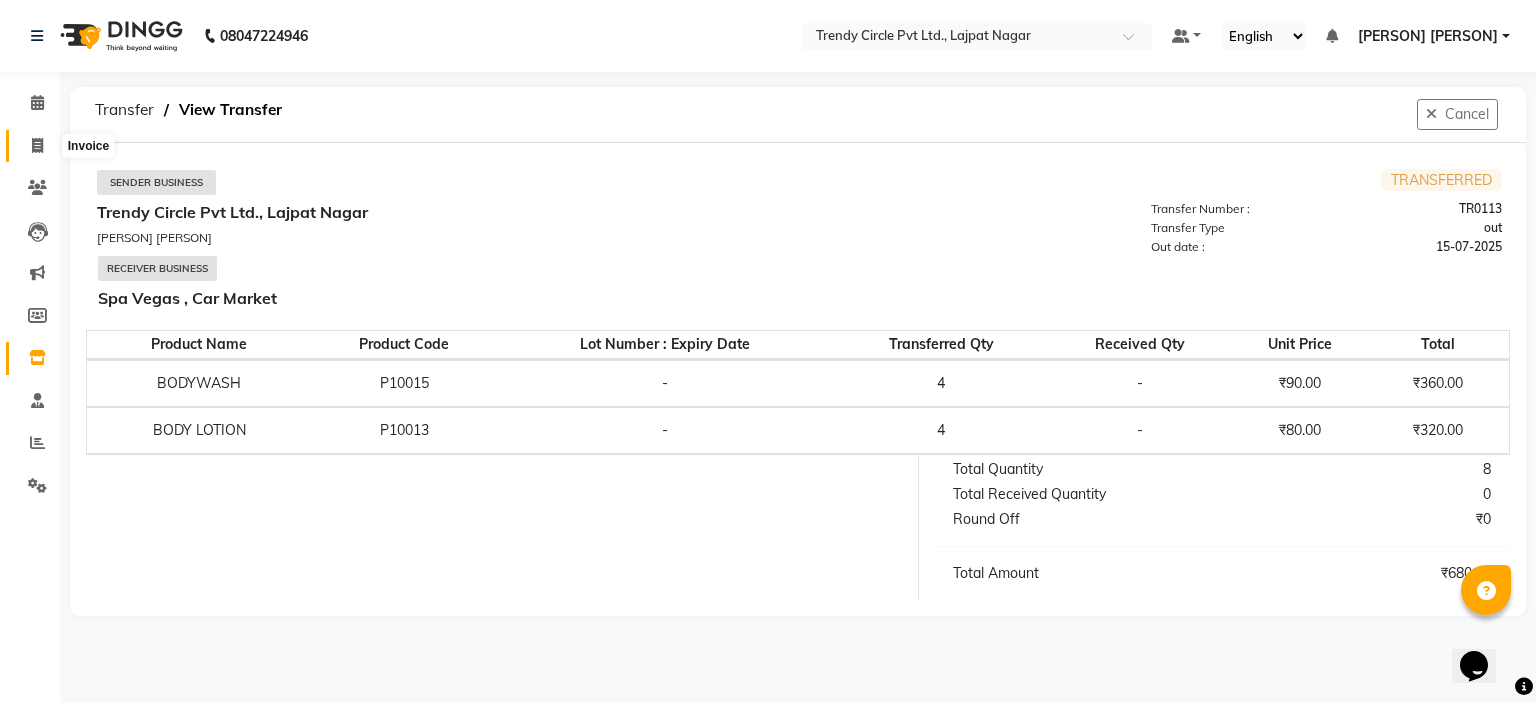 click 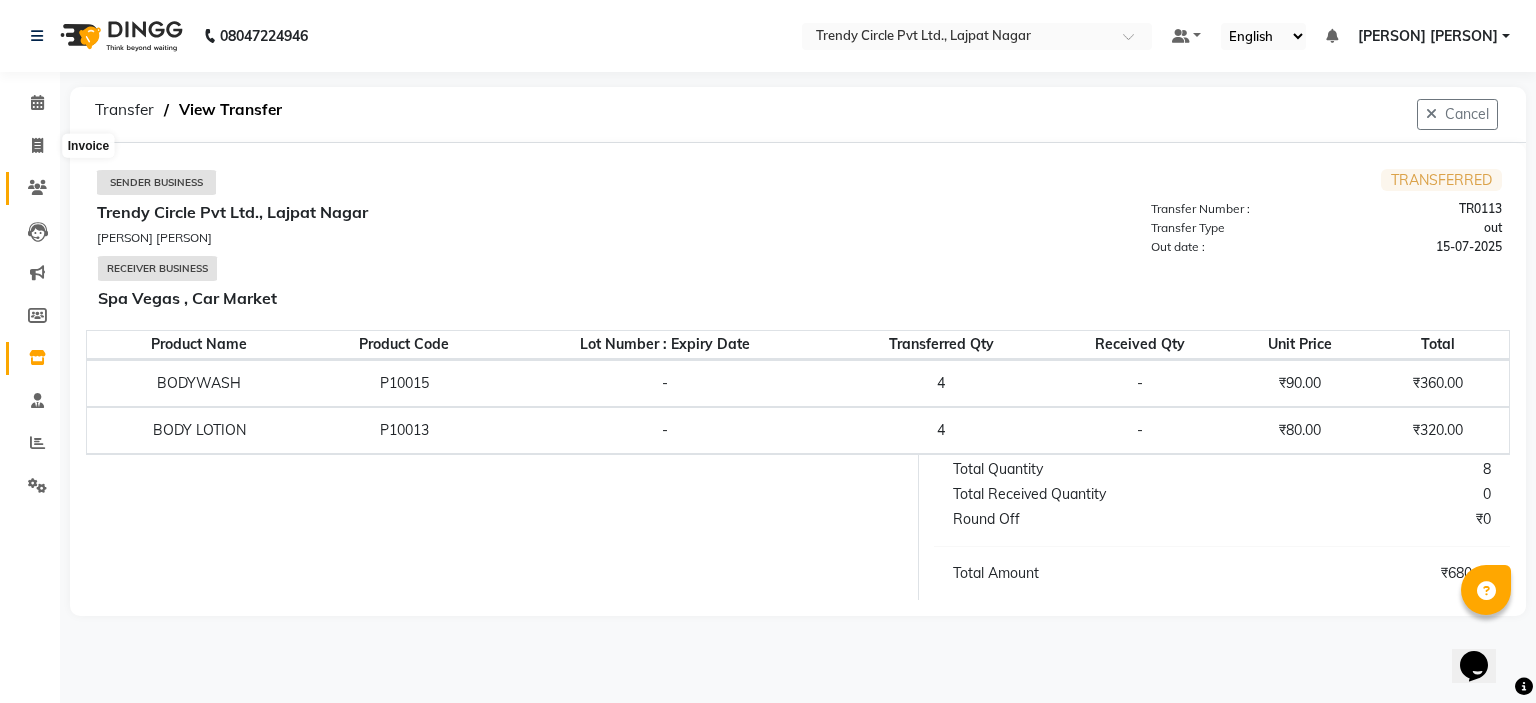 select on "service" 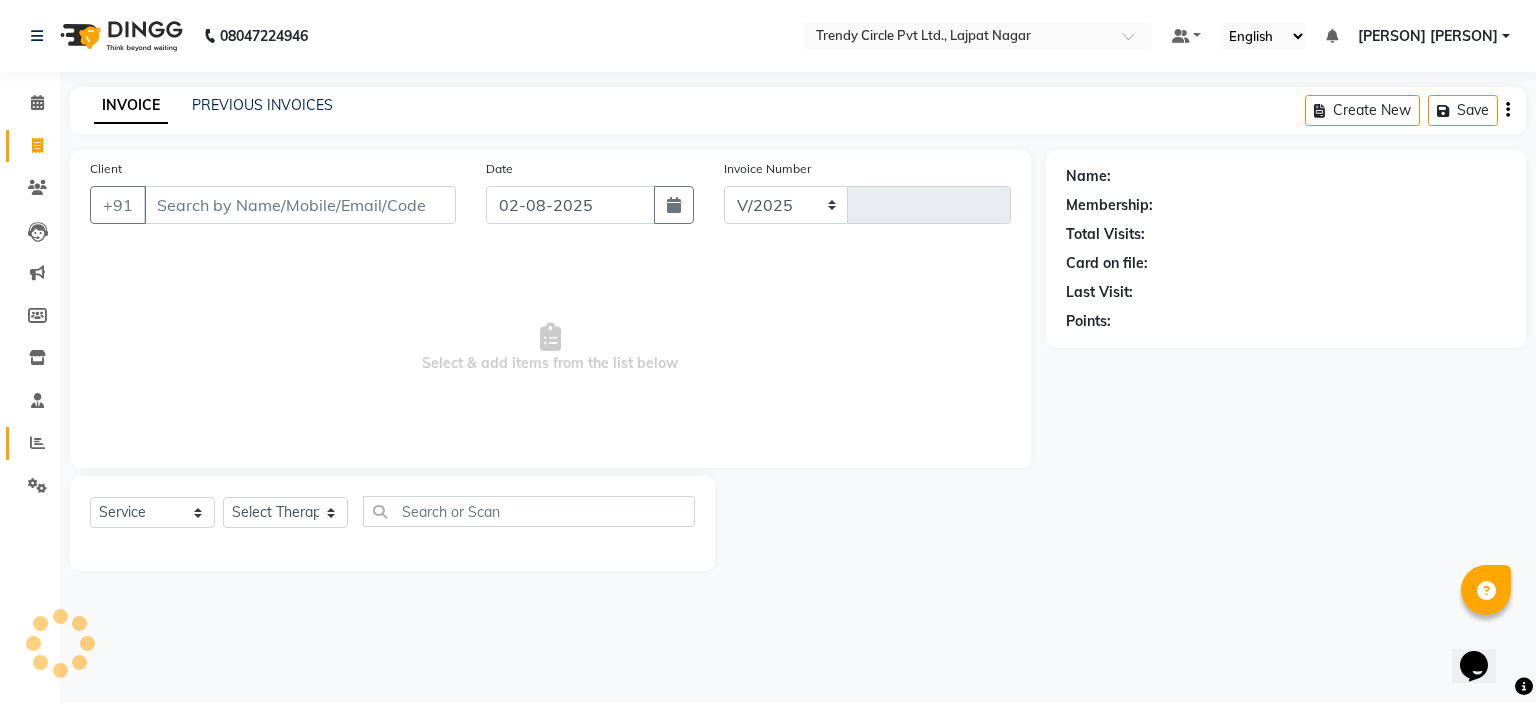 select on "7584" 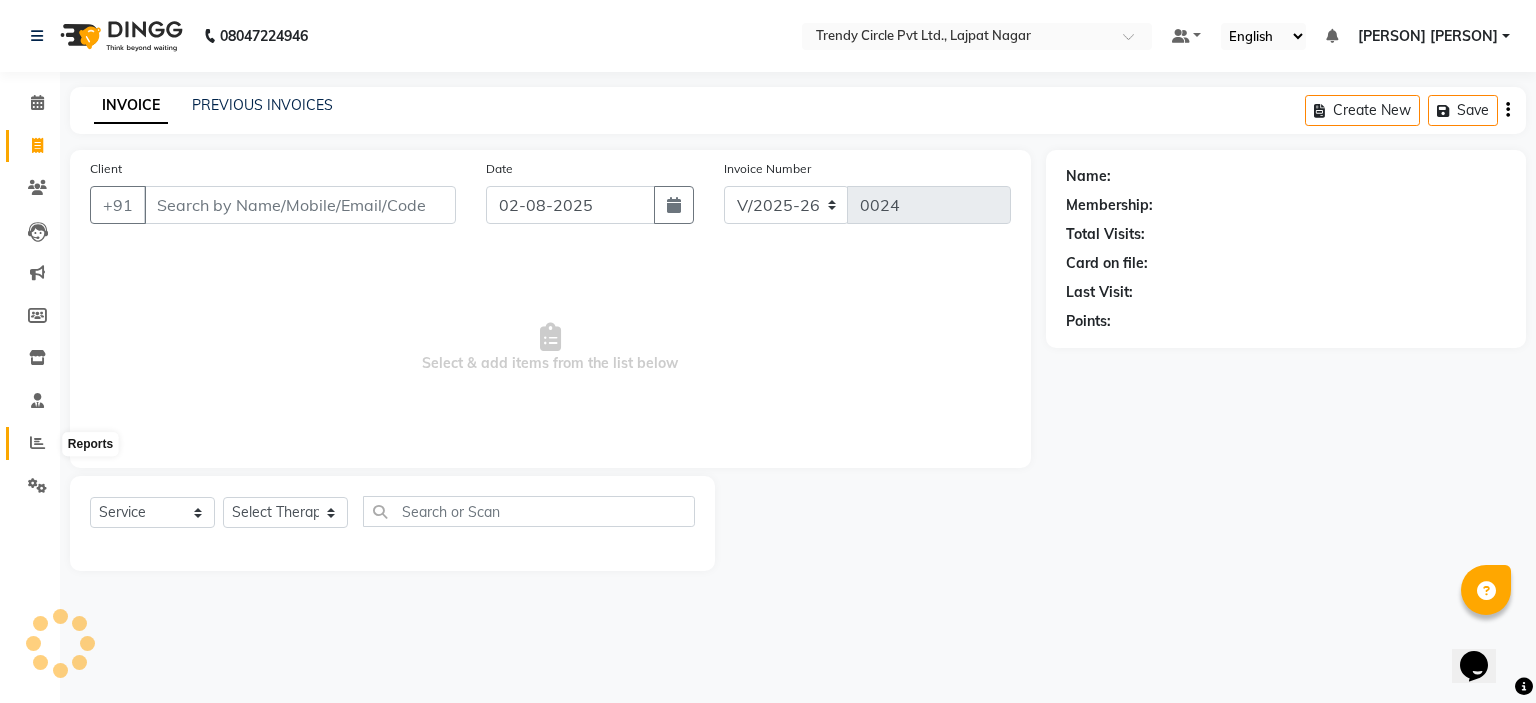 click 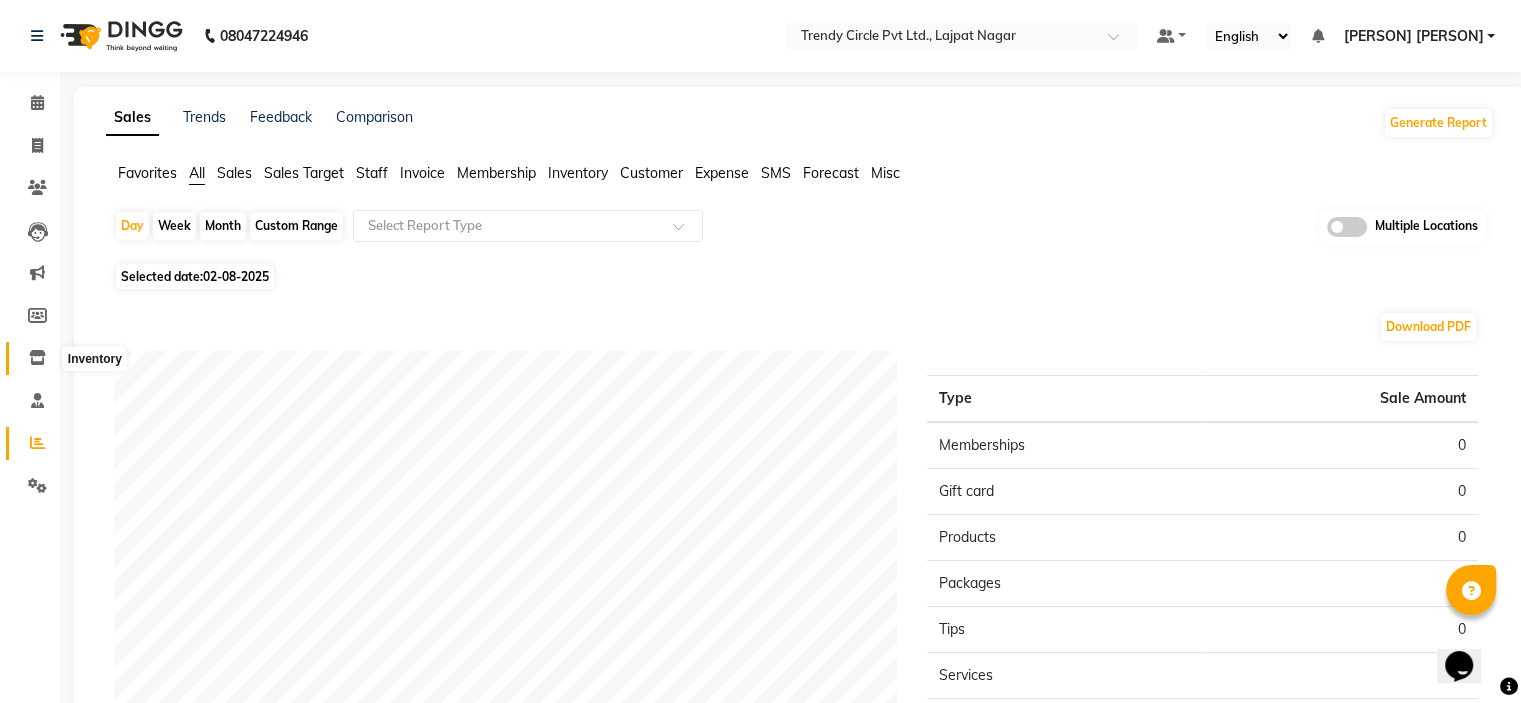 click 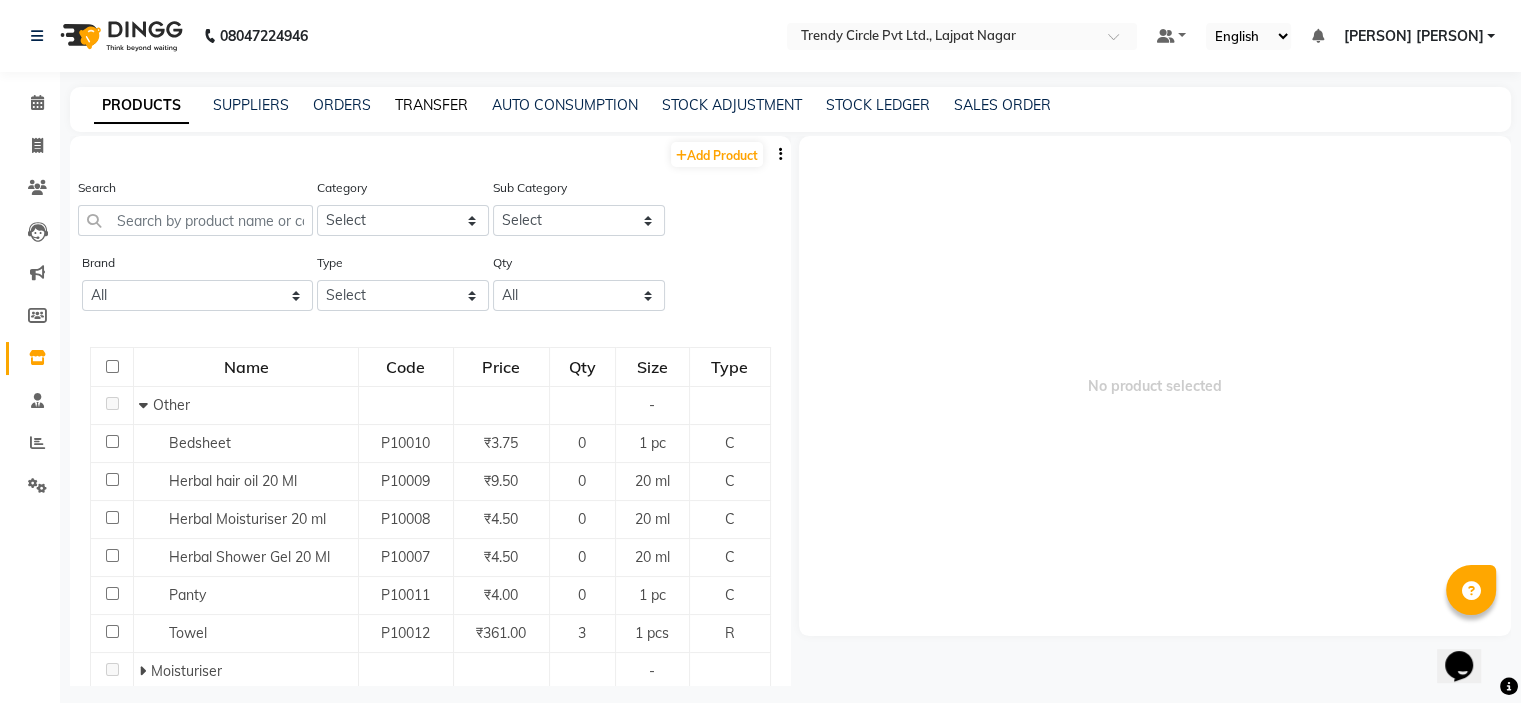 click on "TRANSFER" 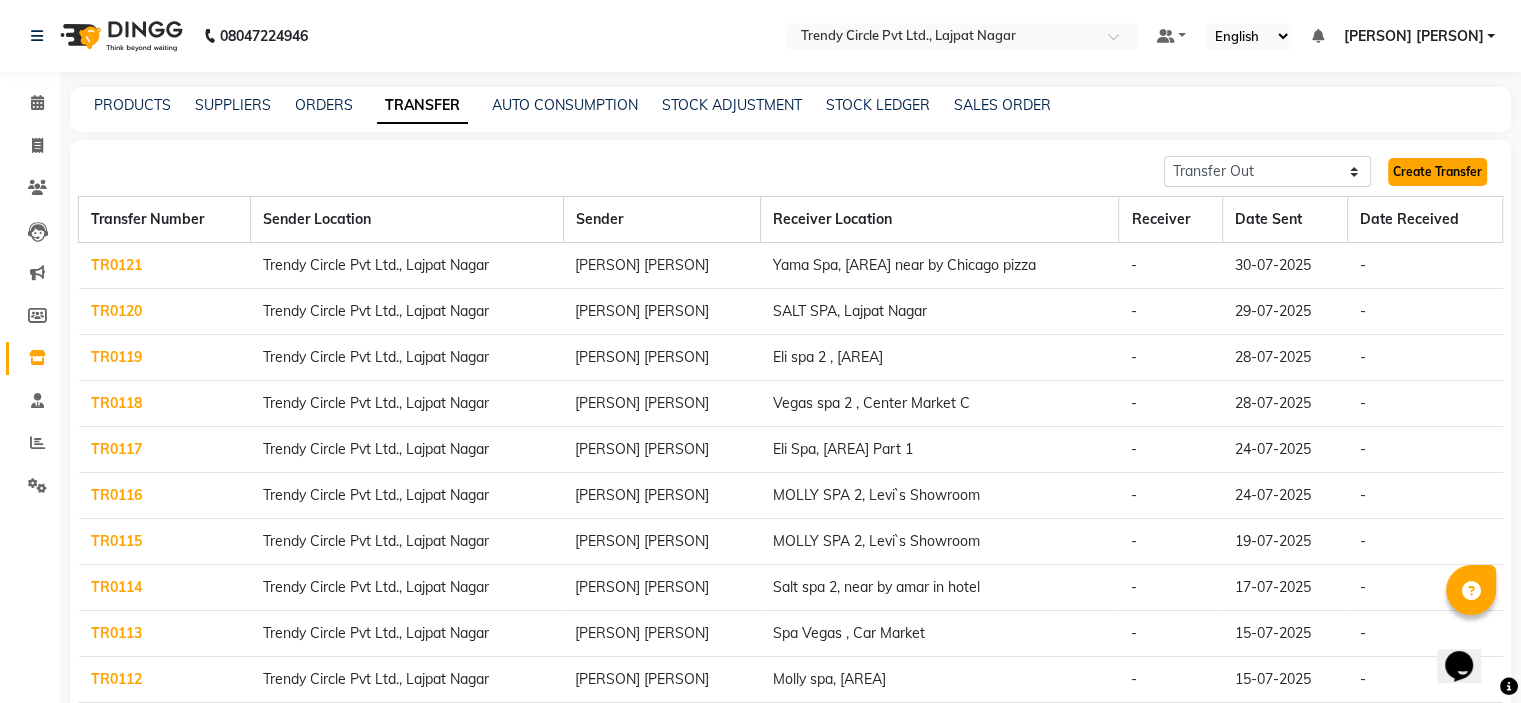 click on "Create Transfer" 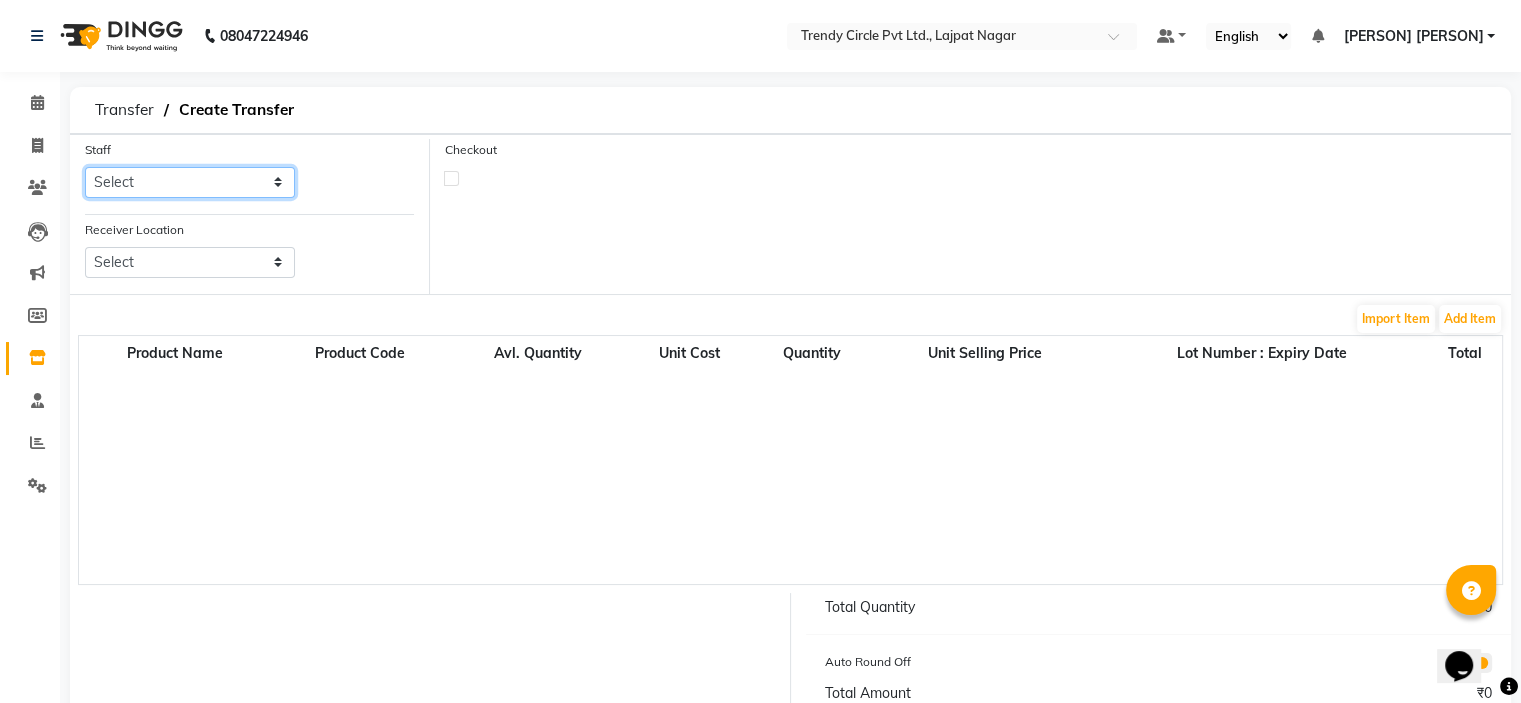 click on "Select Afsar Saifi Javed Sir Manager" at bounding box center [190, 182] 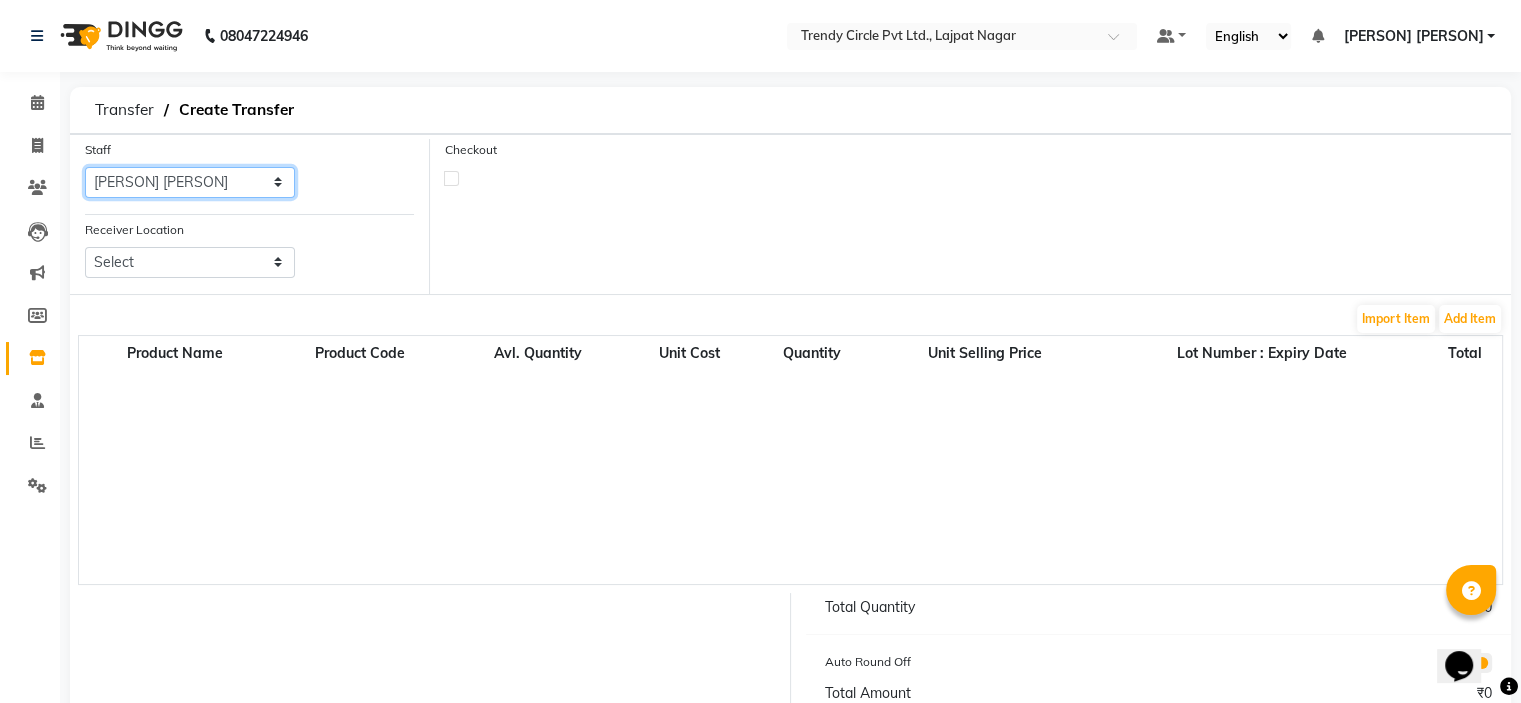 click on "Select Afsar Saifi Javed Sir Manager" at bounding box center [190, 182] 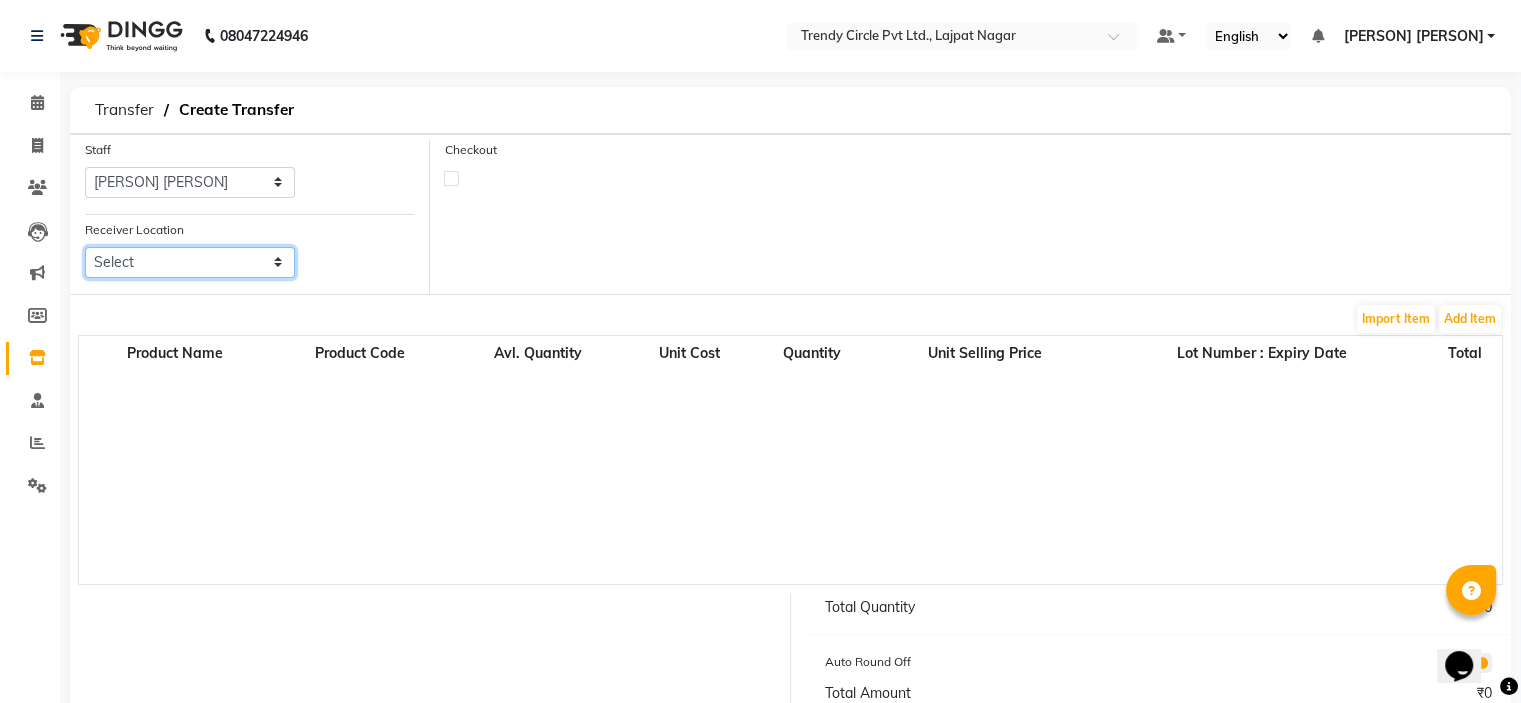 drag, startPoint x: 179, startPoint y: 264, endPoint x: 179, endPoint y: 276, distance: 12 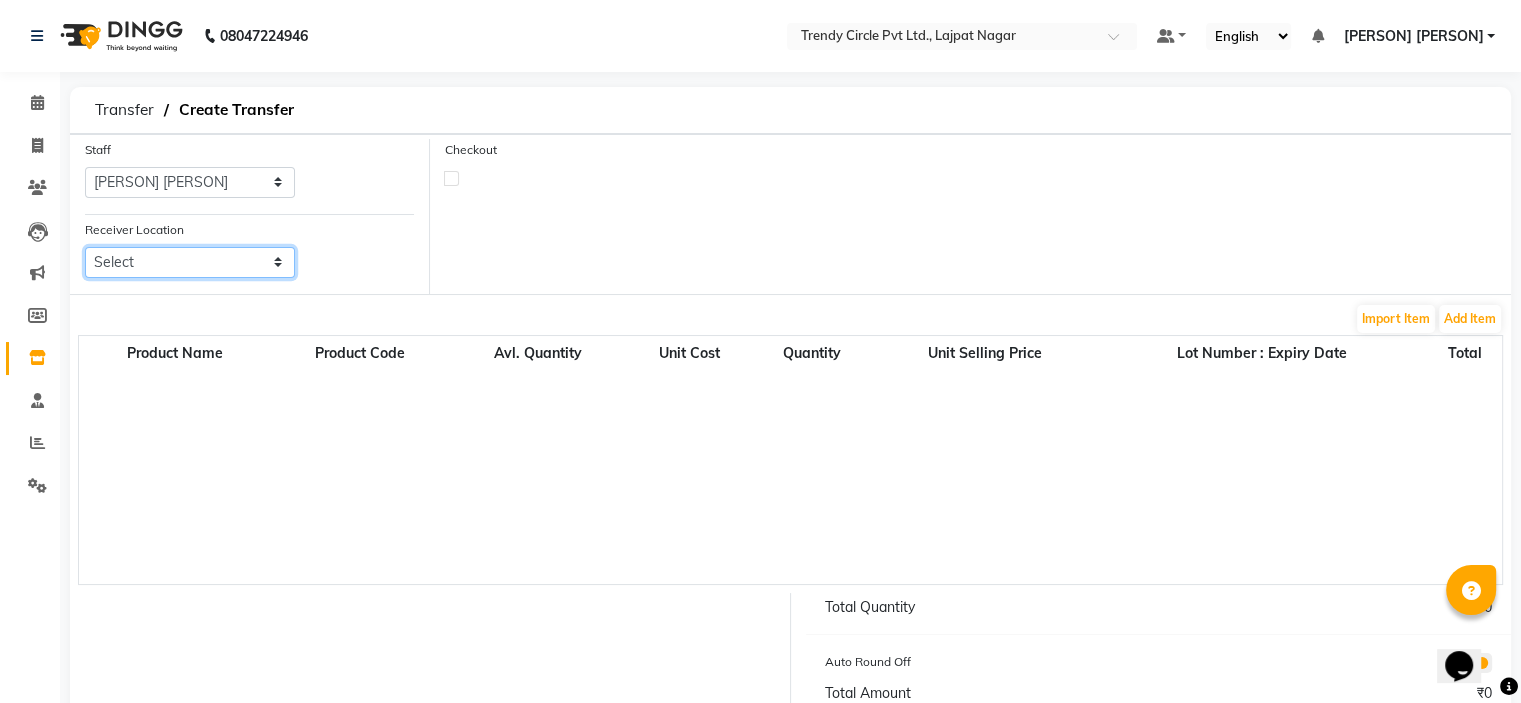 select on "3365" 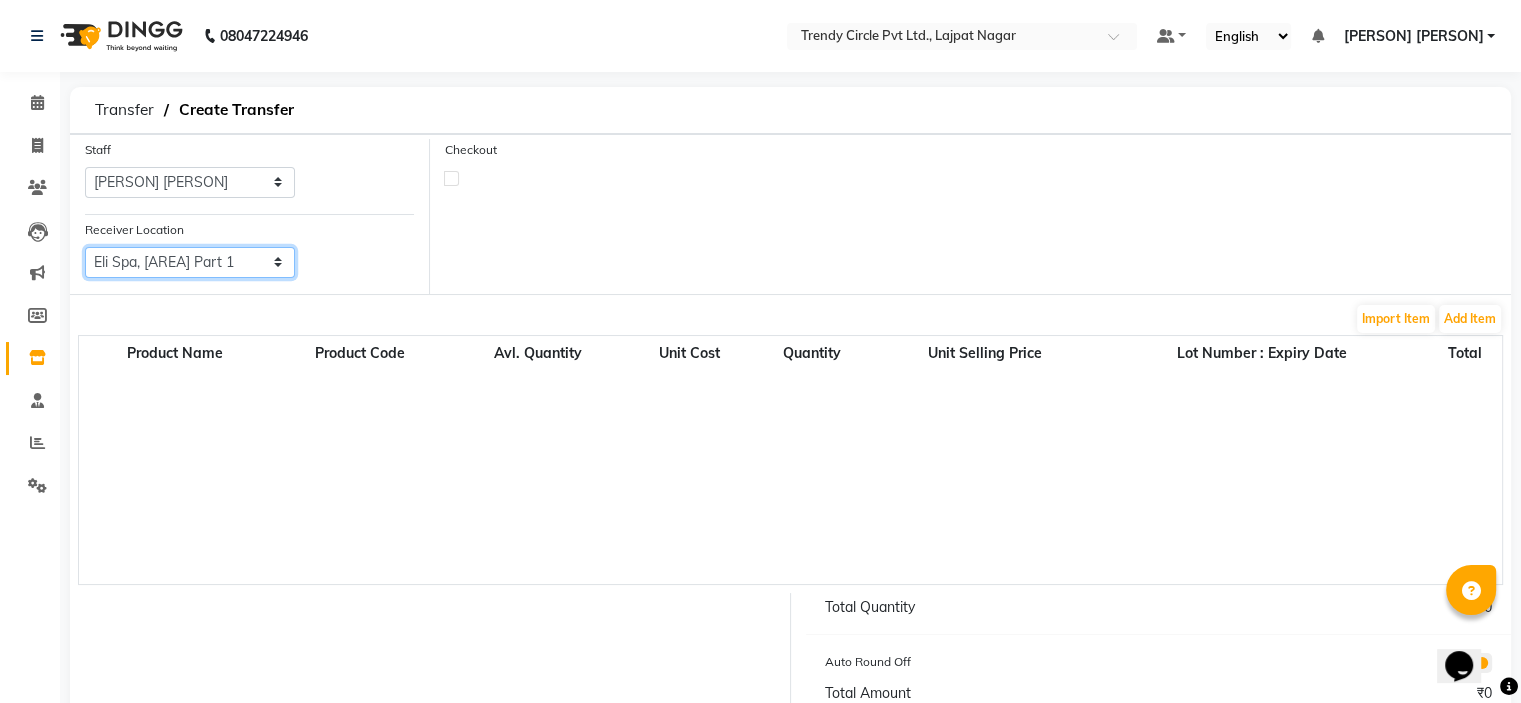 click on "Select Salt Spa, Lajpat Nagar  Yama Spa, Lajpat Nagar Near By Chicago Pizza Eli Spa, Lajpar Nagar Part 1 Vegas Spa 2 , Center Market C Molly Spa 2, Levi`s Showroom Spa Vegas , Car Market Salt Spa 2, Near By Amar In Hotel Dune Spa, Lajpat Nagar Part 2 Eli Spa 2 , Lajpat Nagar Part 2 Molly Spa, Lajpat Nagar Part 1   Spa 7, Lajpat Nagar" at bounding box center [190, 262] 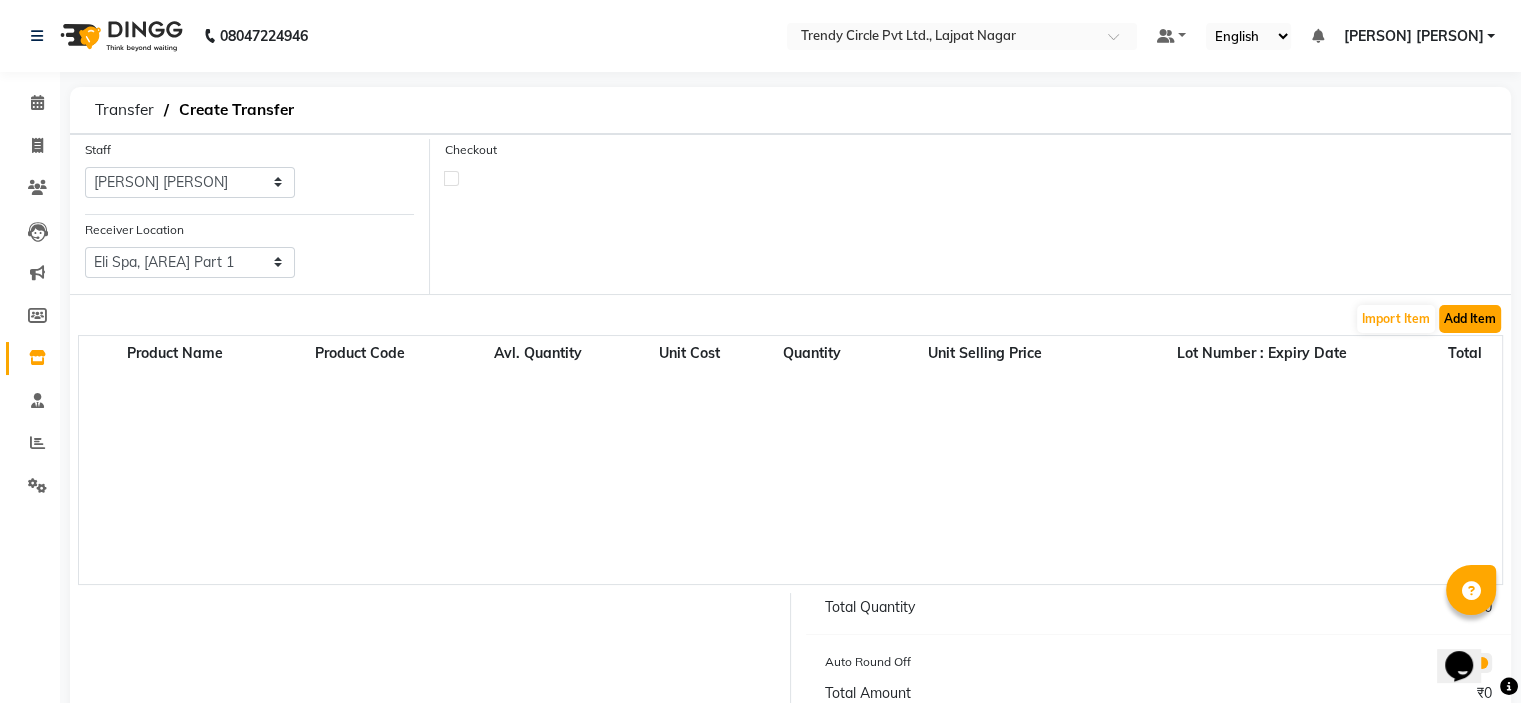 click on "Add Item" 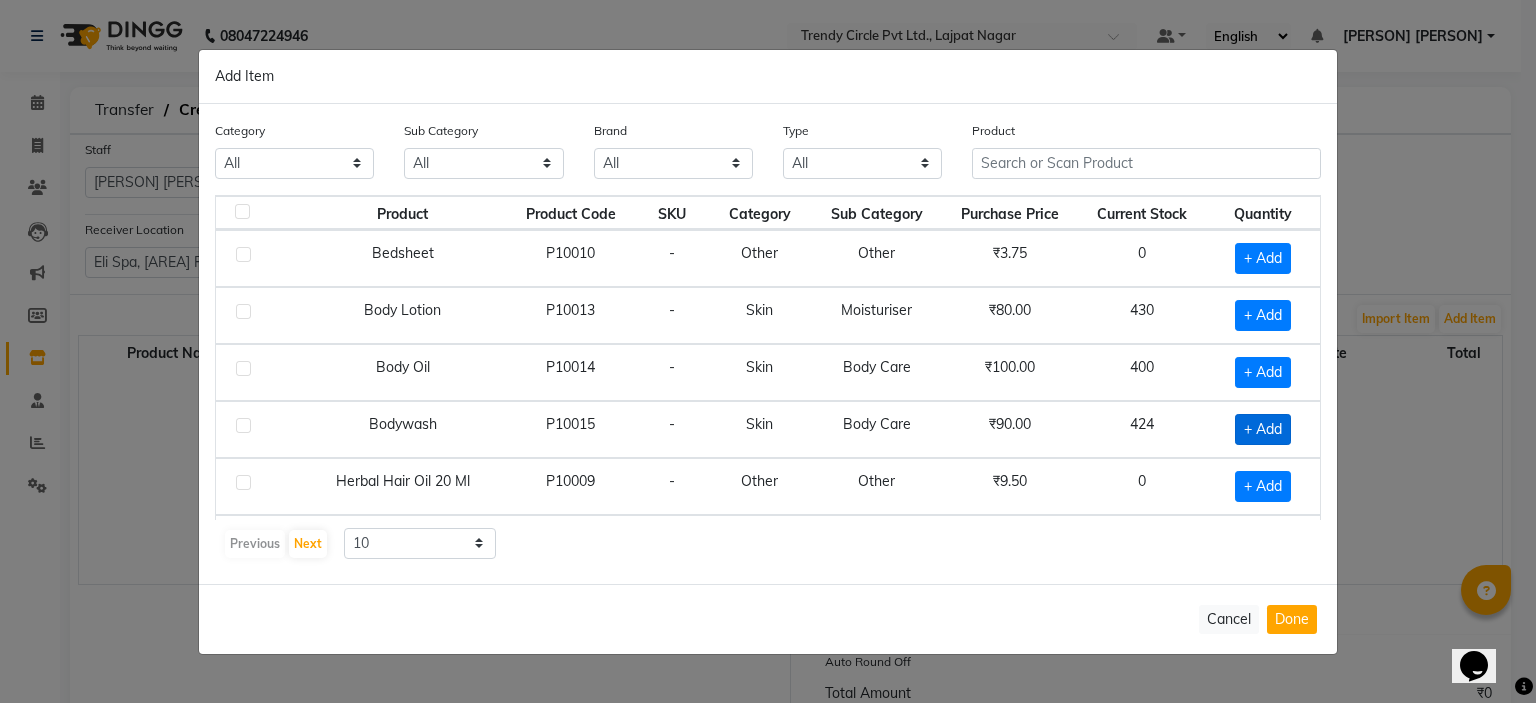click on "+ Add" 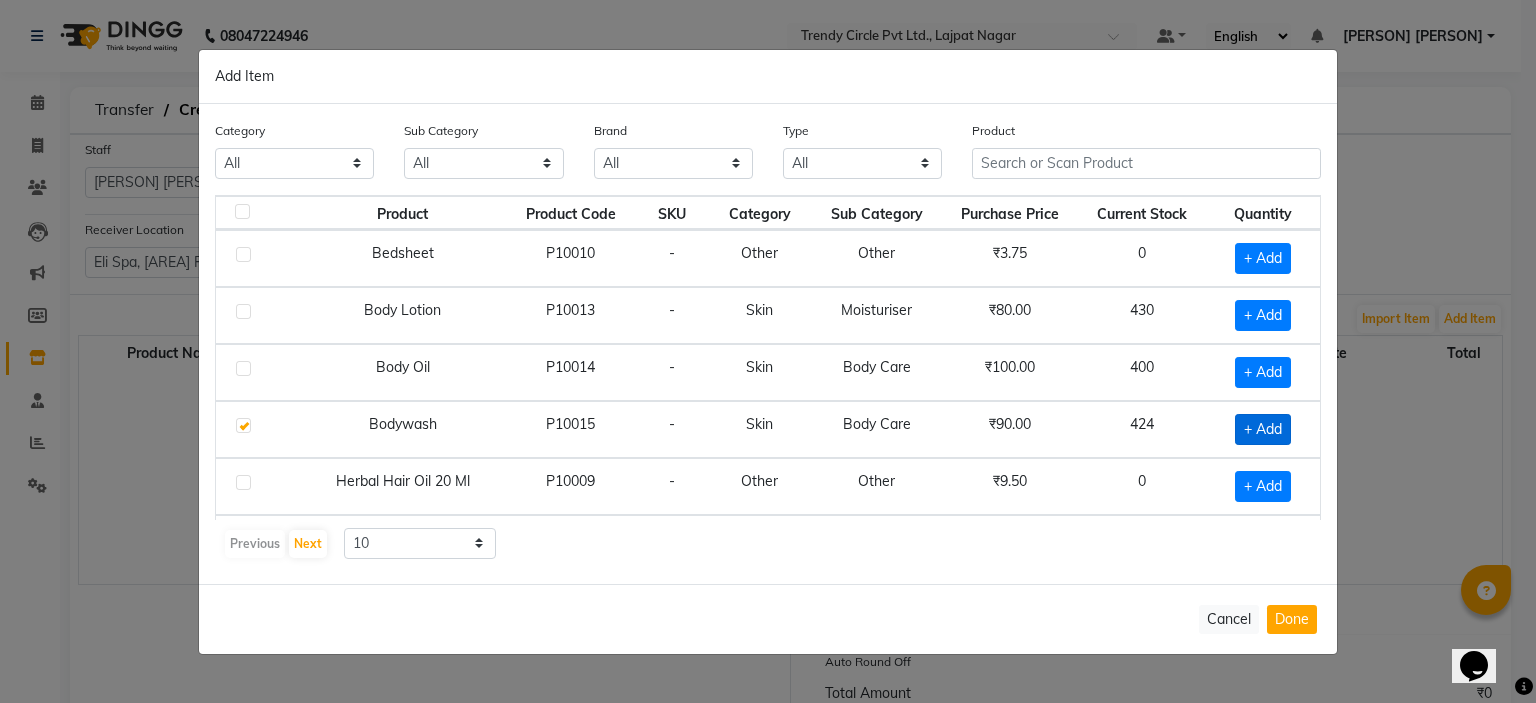 checkbox on "true" 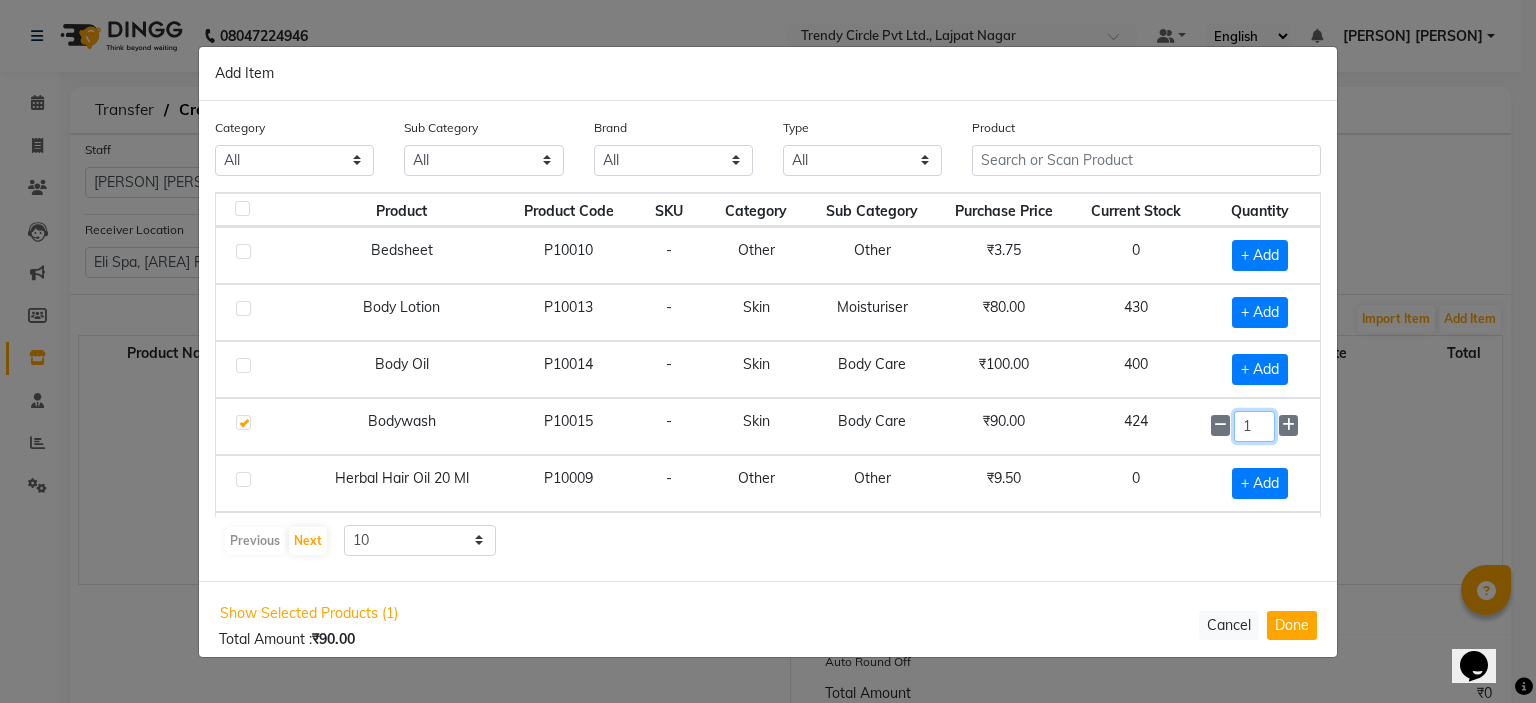 click on "1" 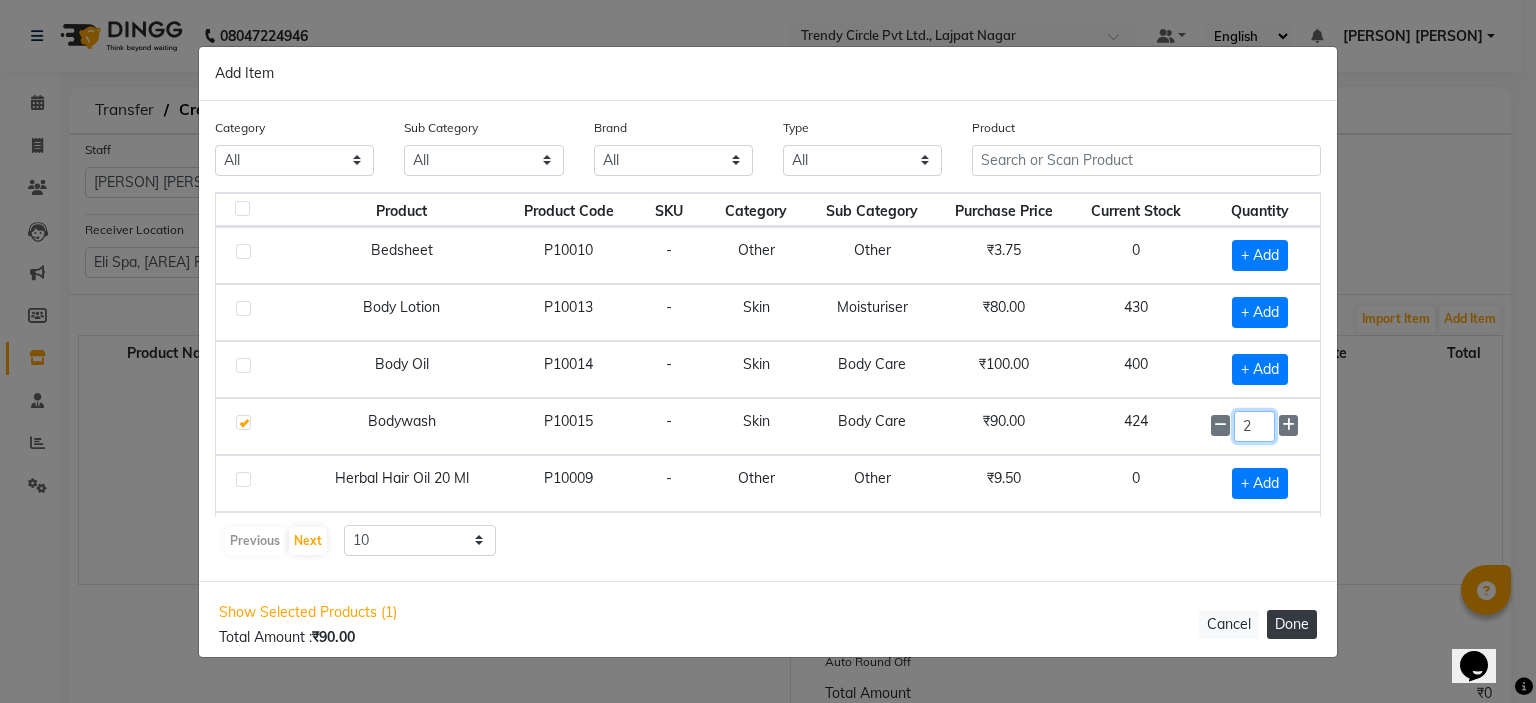 type on "2" 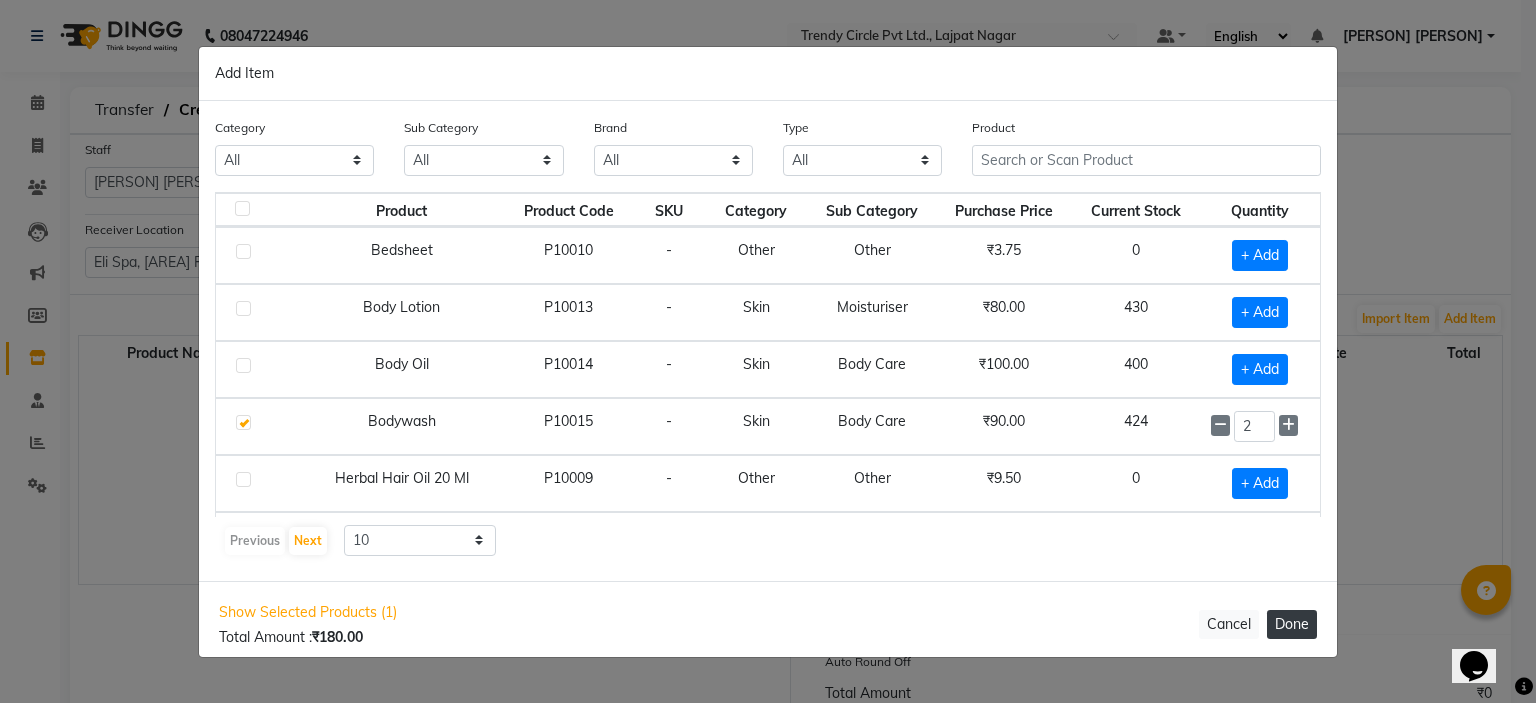 click on "Done" 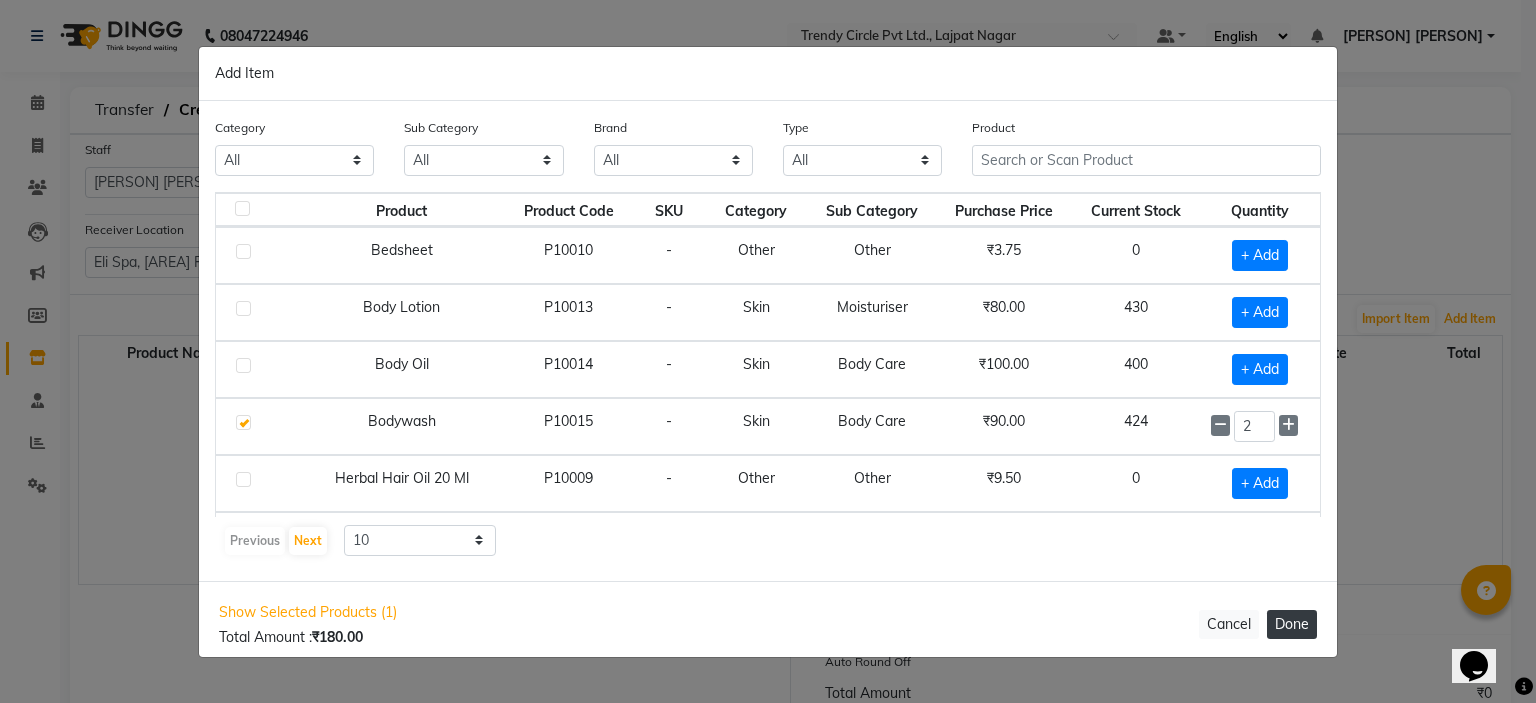 type 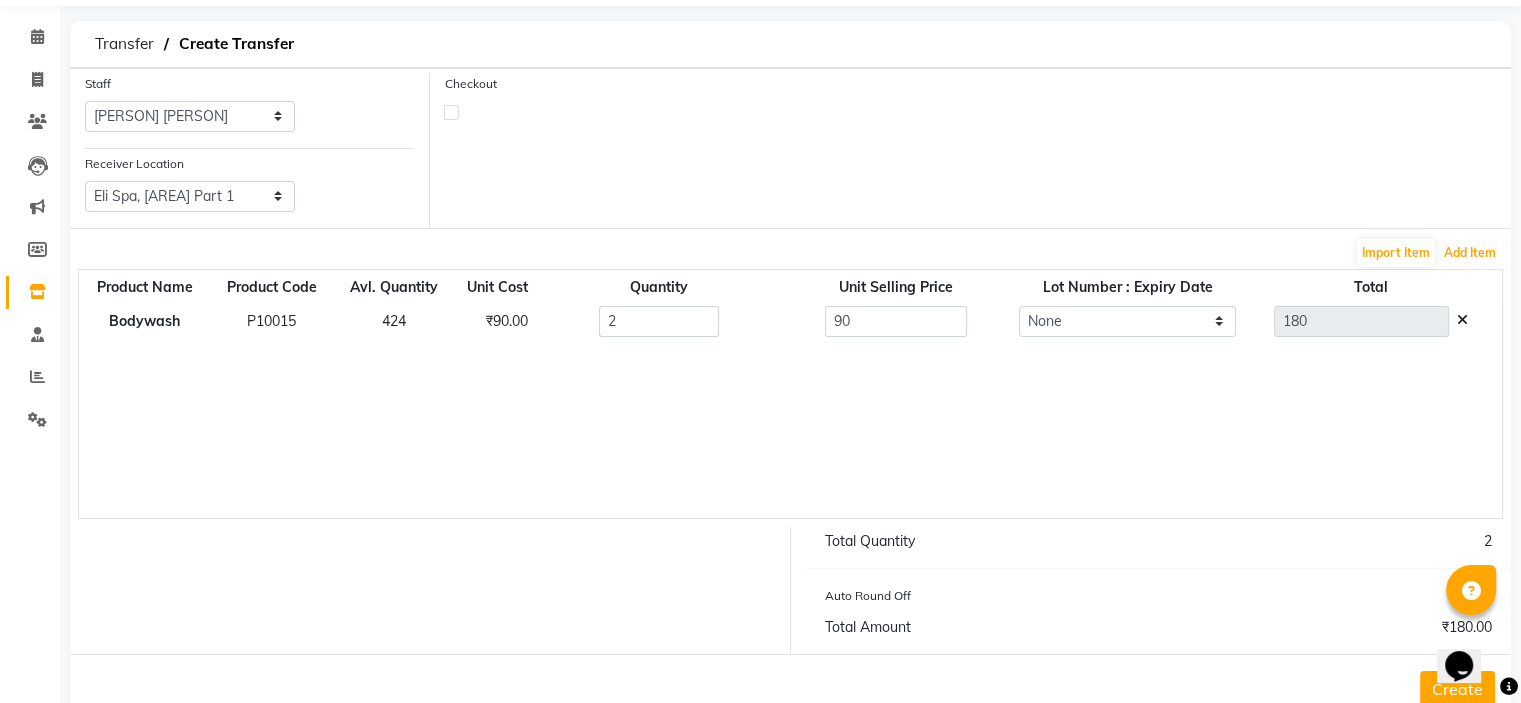 scroll, scrollTop: 122, scrollLeft: 0, axis: vertical 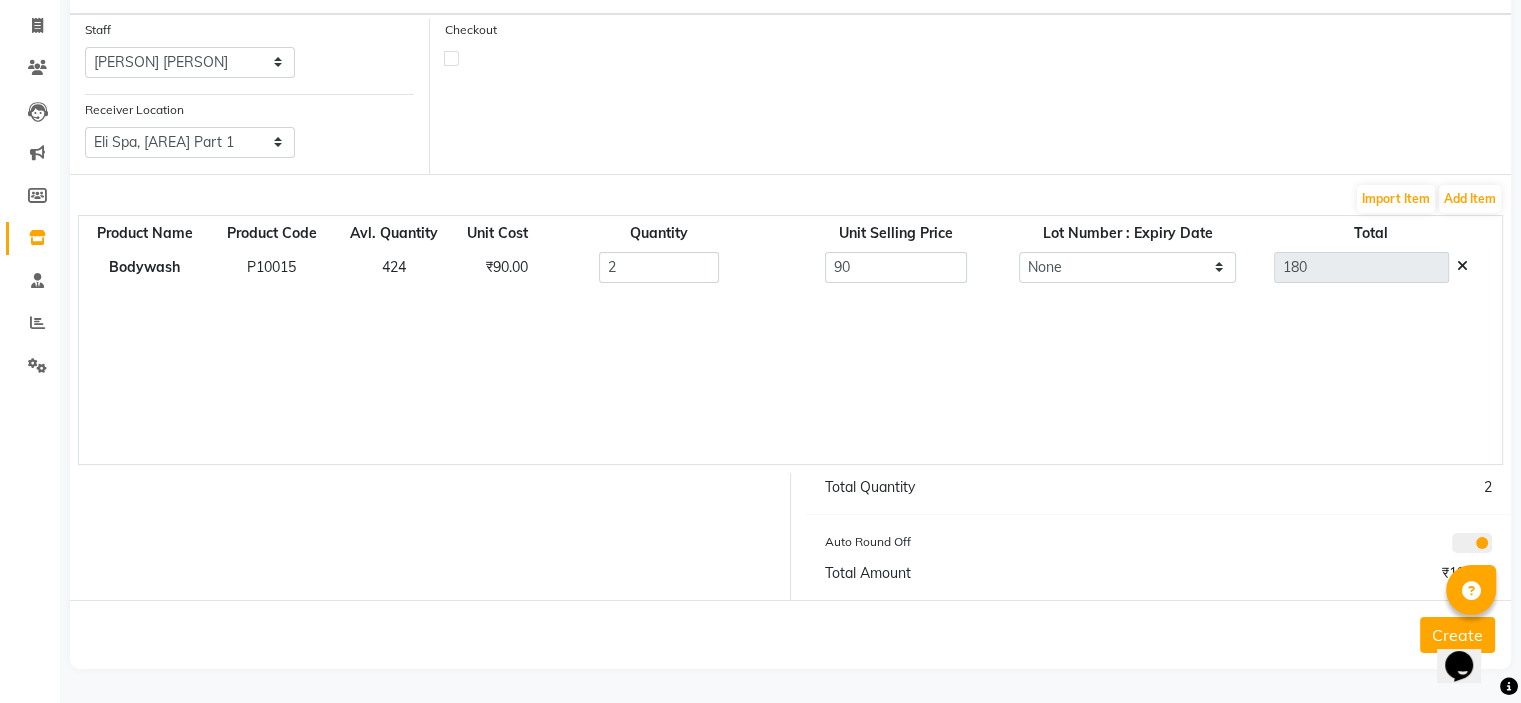 click on "Create" 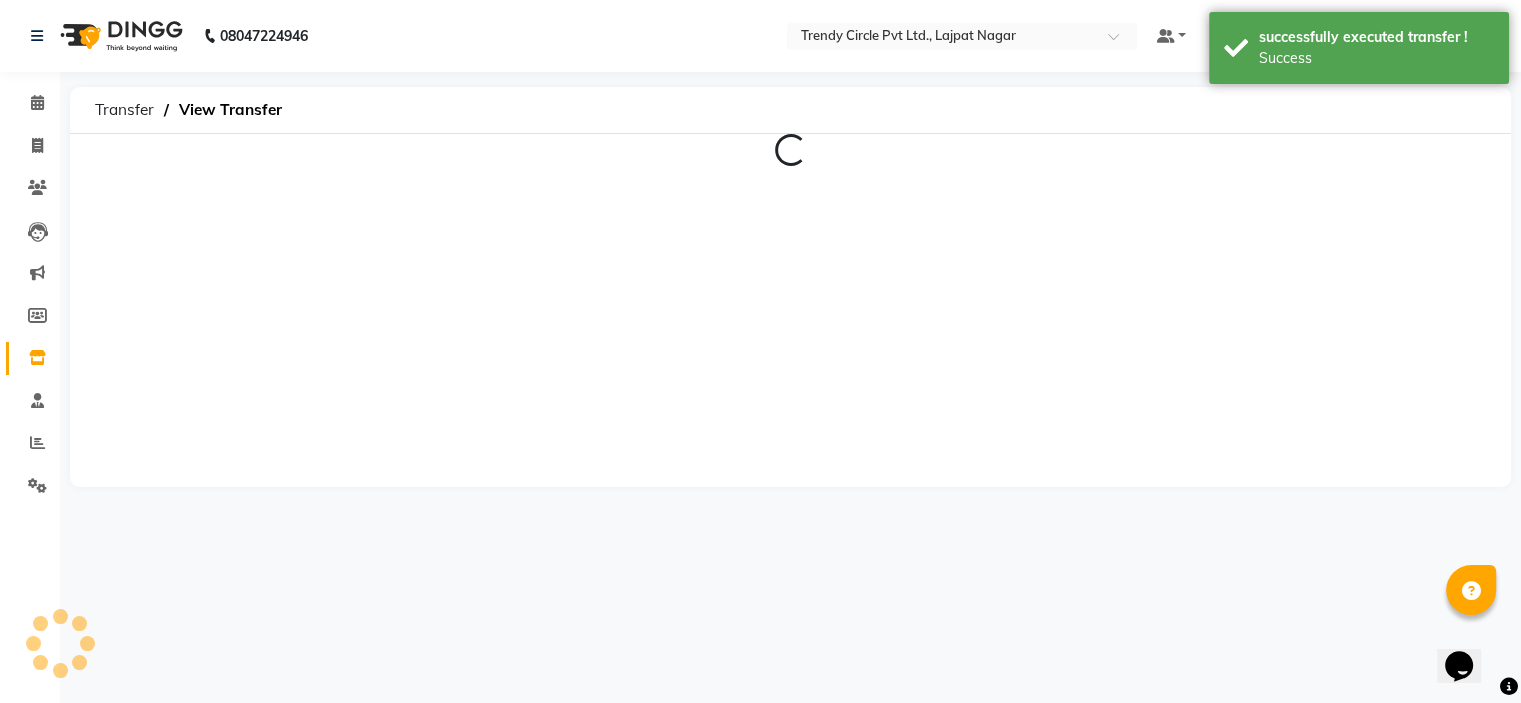 scroll, scrollTop: 0, scrollLeft: 0, axis: both 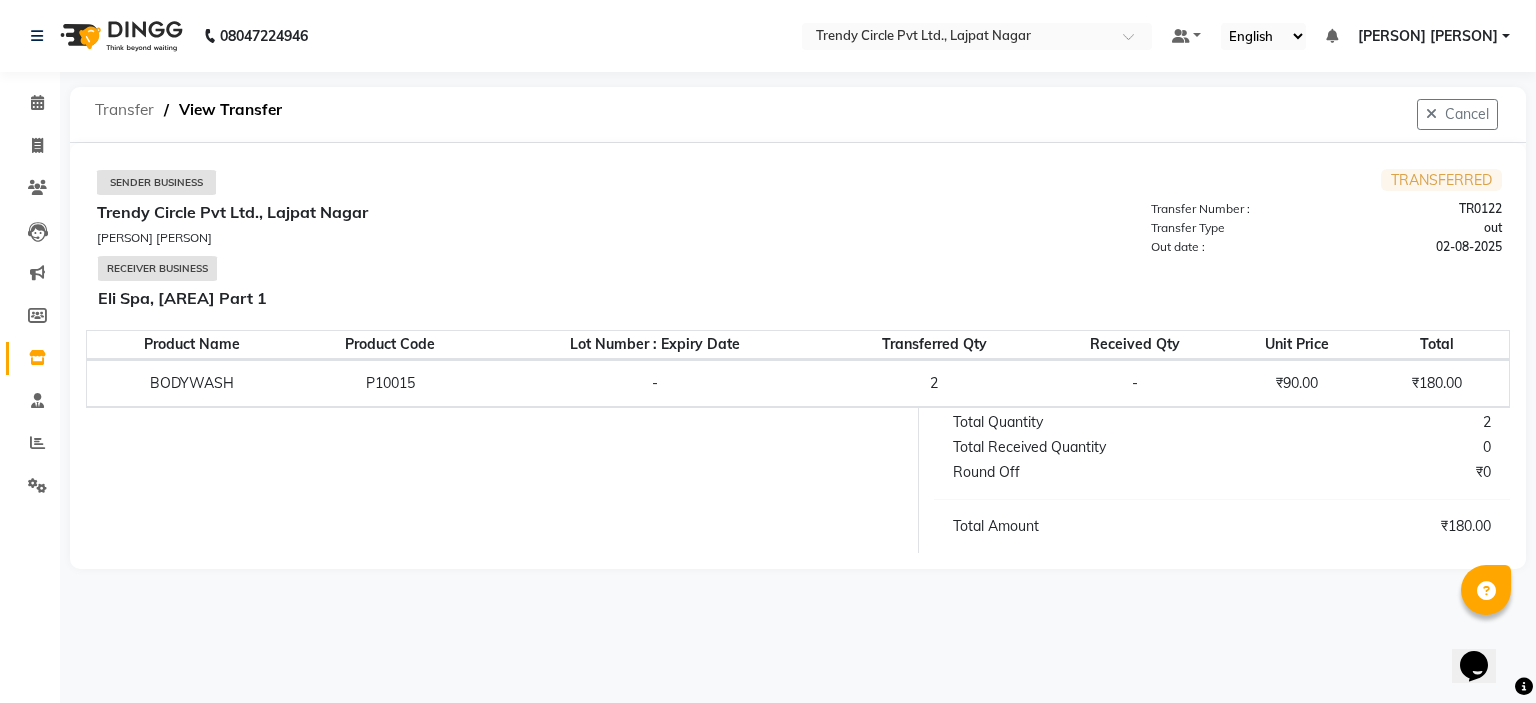 click on "Transfer" 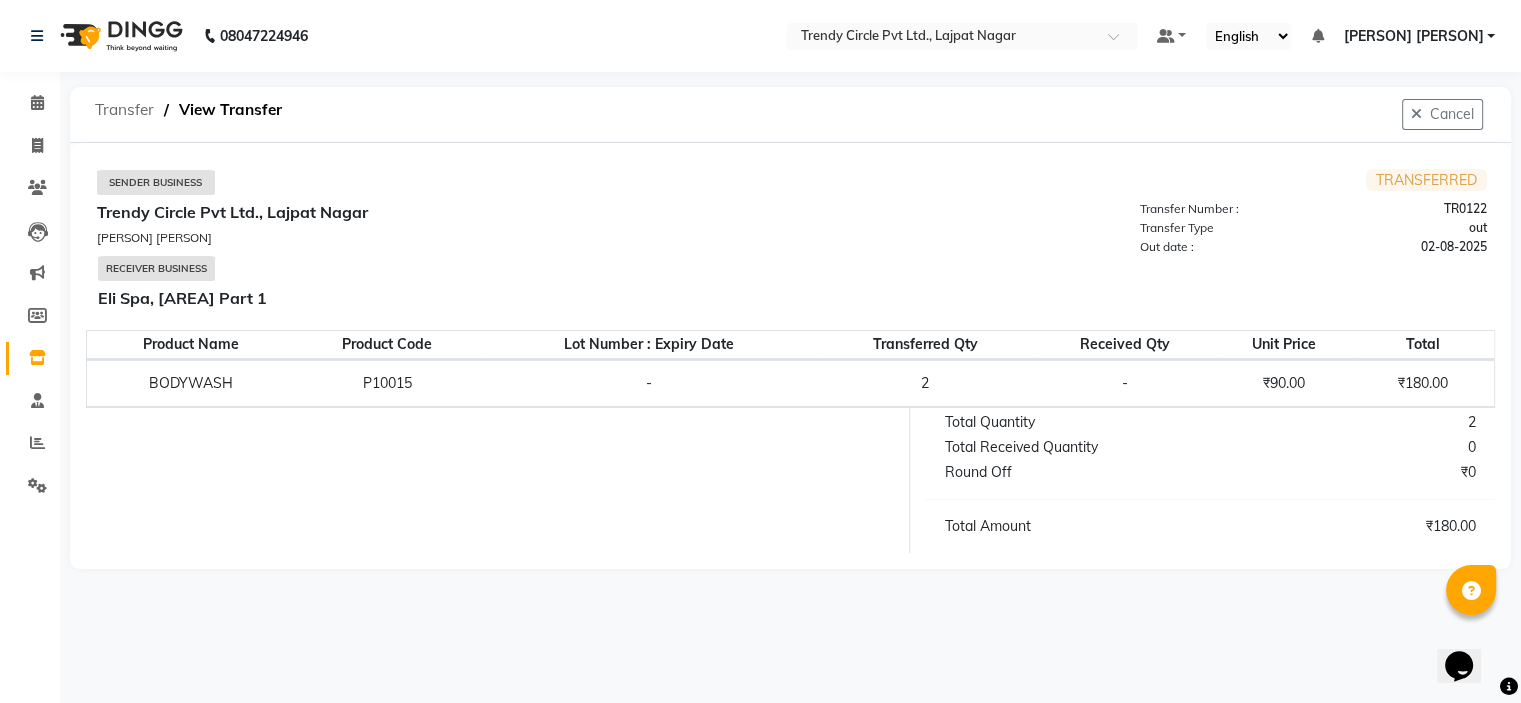 select on "sender" 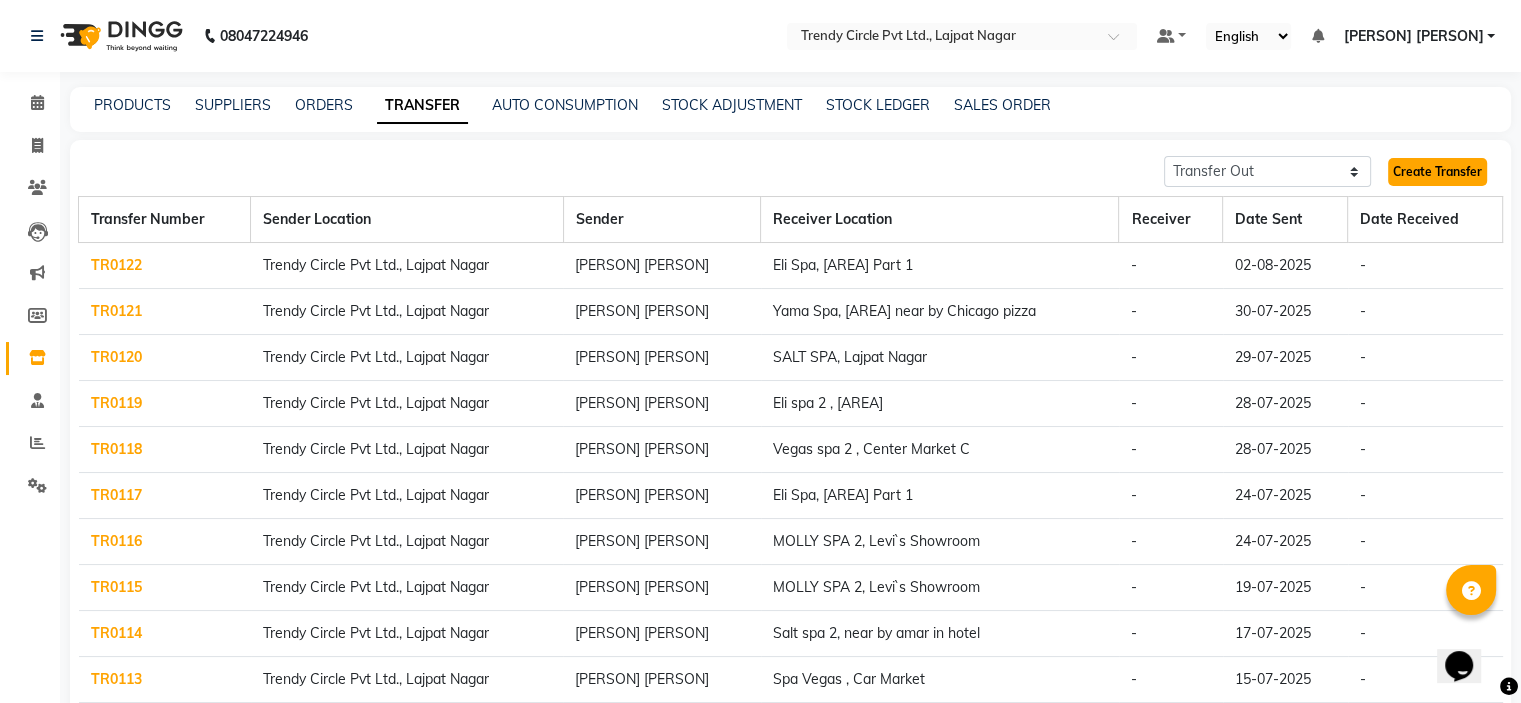 click on "Create Transfer" 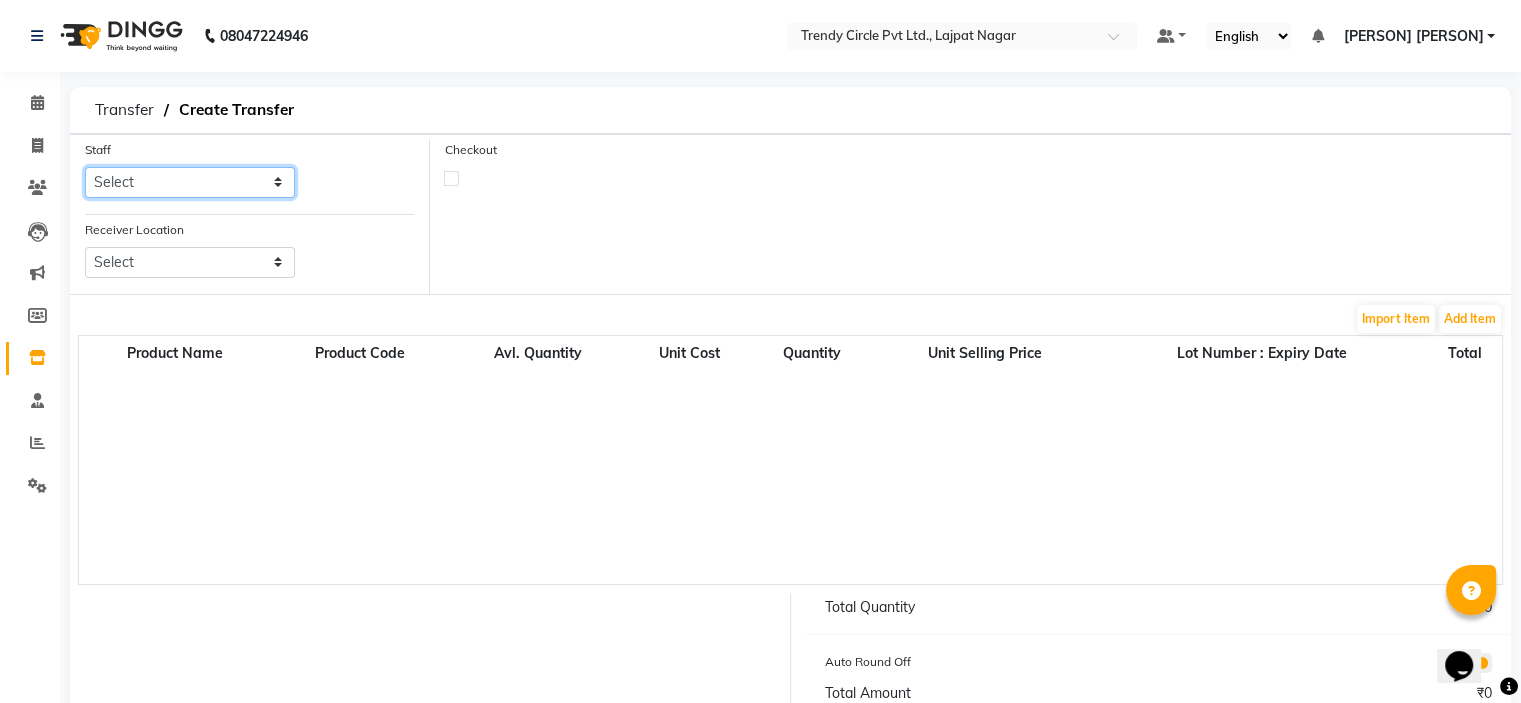 click on "Select Afsar Saifi Javed Sir Manager" at bounding box center (190, 182) 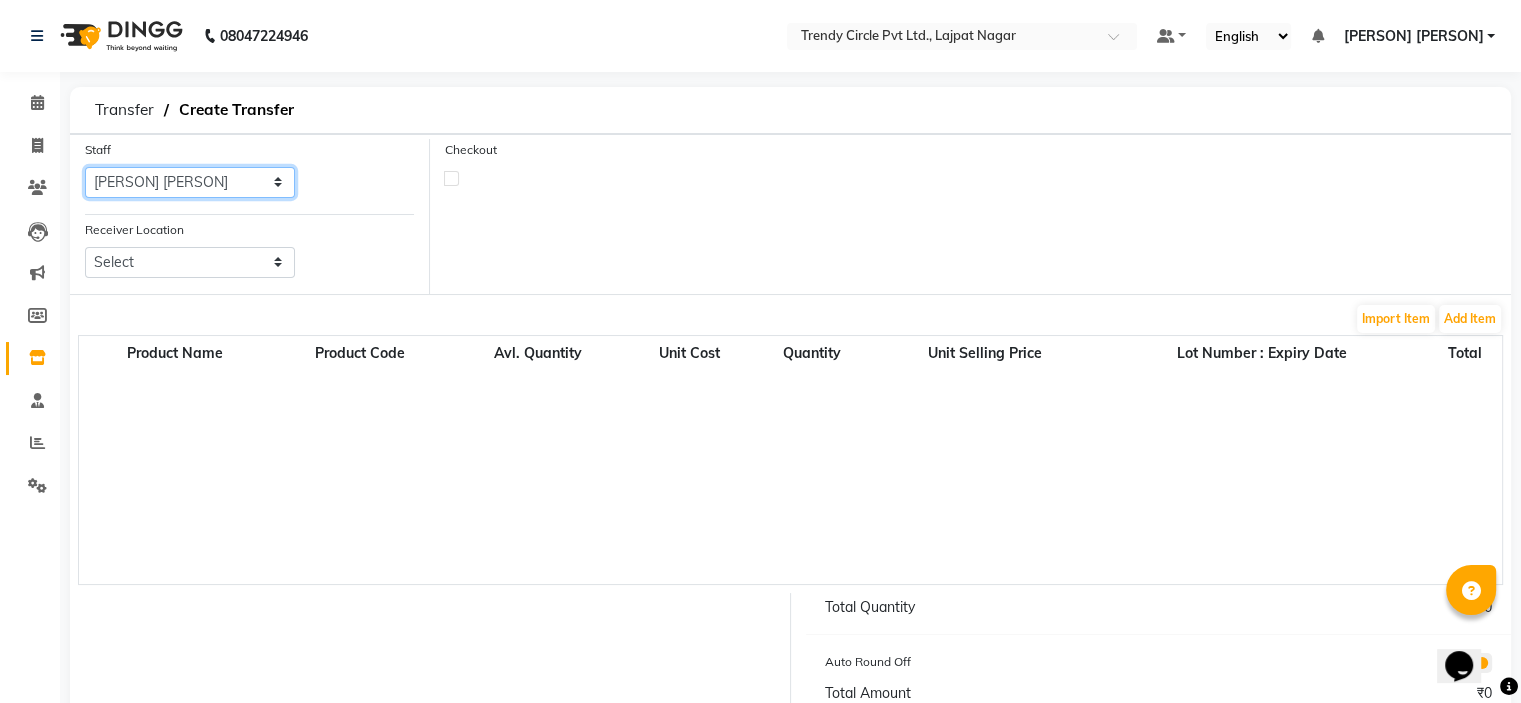 click on "Select Afsar Saifi Javed Sir Manager" at bounding box center (190, 182) 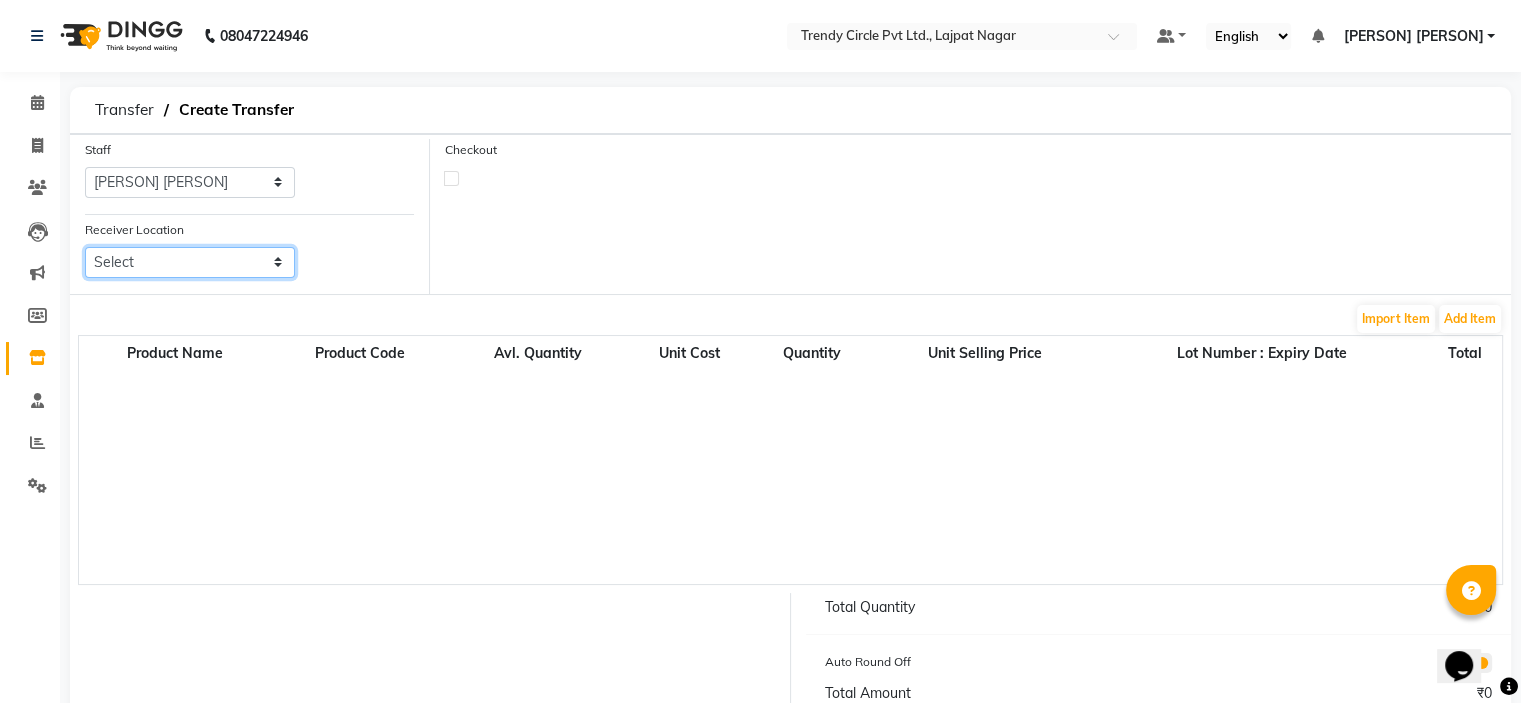 click on "Select Salt Spa, Lajpat Nagar  Yama Spa, Lajpat Nagar Near By Chicago Pizza Eli Spa, Lajpar Nagar Part 1 Vegas Spa 2 , Center Market C Molly Spa 2, Levi`s Showroom Spa Vegas , Car Market Salt Spa 2, Near By Amar In Hotel Dune Spa, Lajpat Nagar Part 2 Eli Spa 2 , Lajpat Nagar Part 2 Molly Spa, Lajpat Nagar Part 1   Spa 7, Lajpat Nagar" at bounding box center (190, 262) 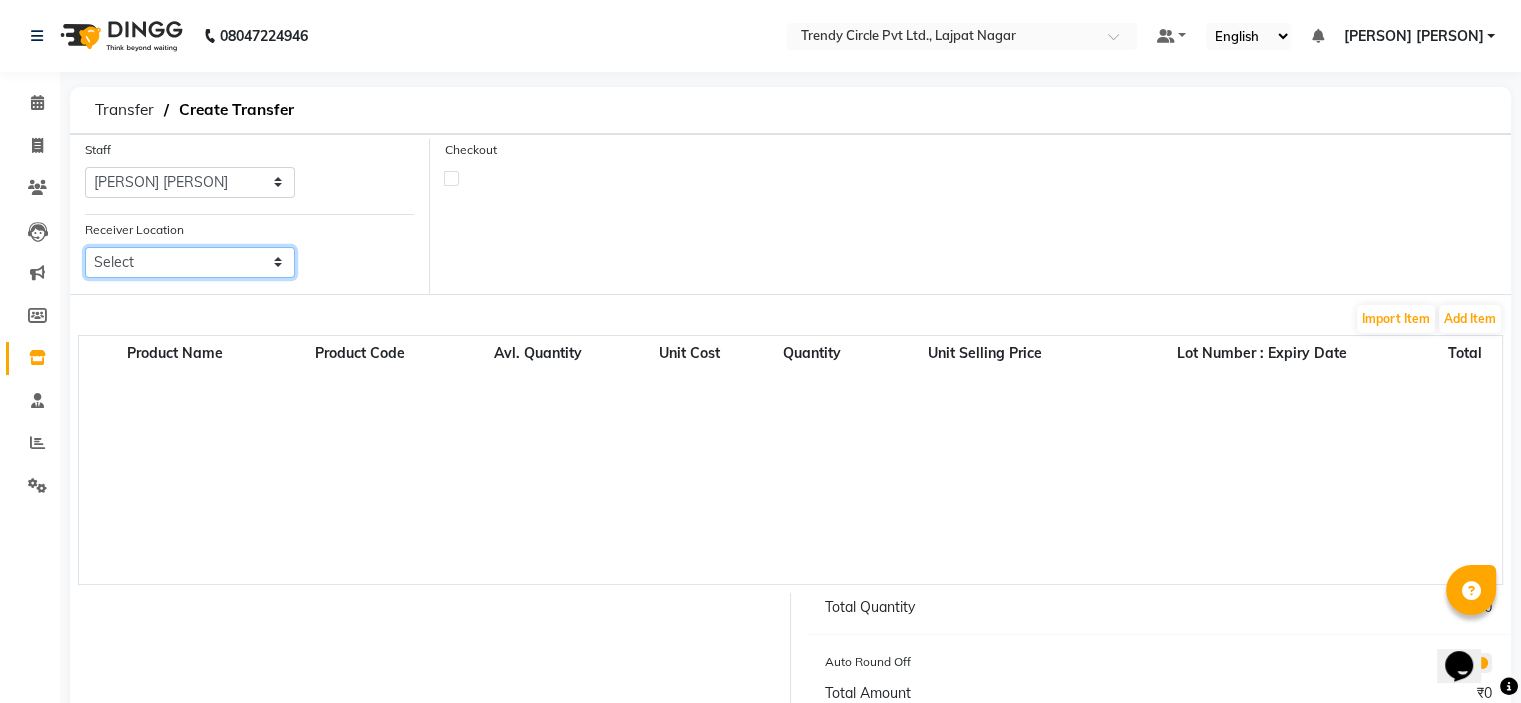 select on "3362" 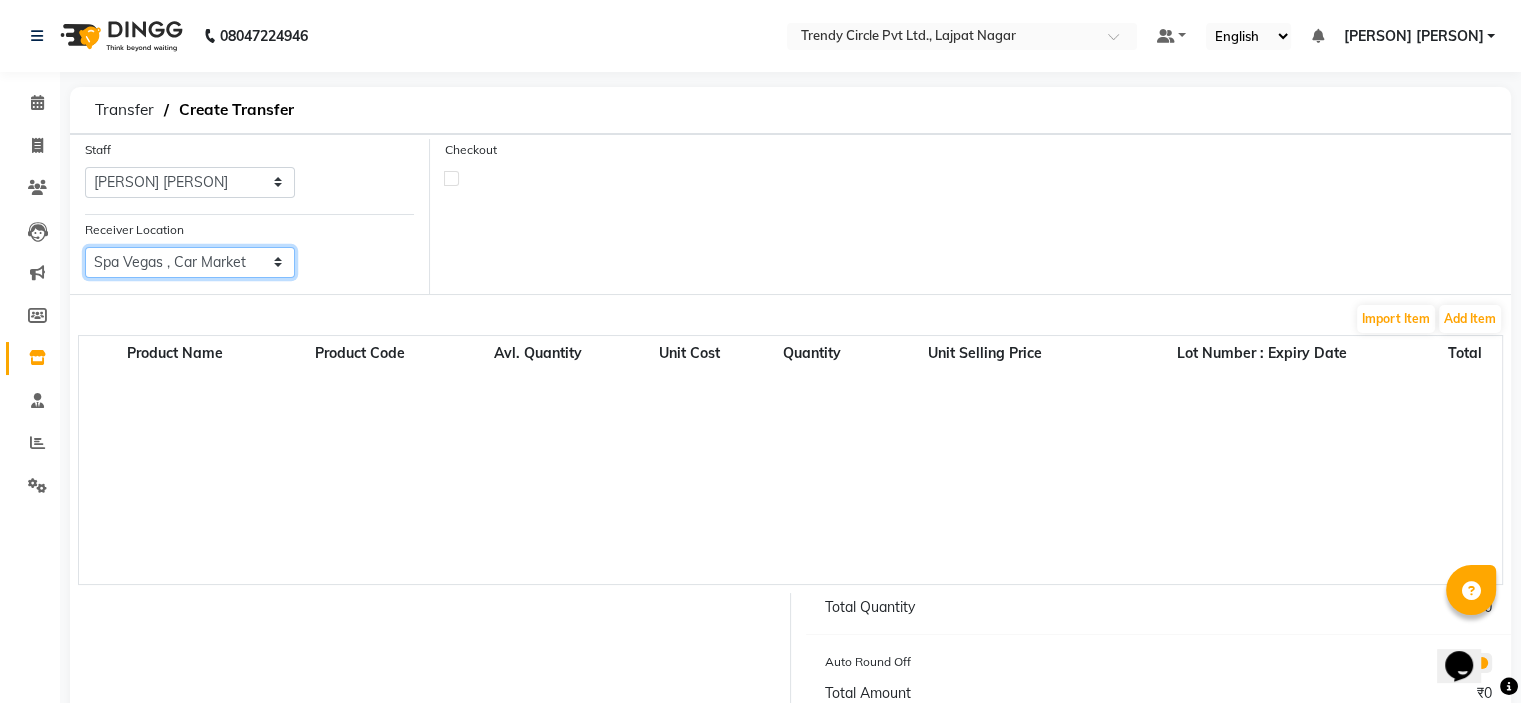 click on "Select Salt Spa, Lajpat Nagar  Yama Spa, Lajpat Nagar Near By Chicago Pizza Eli Spa, Lajpar Nagar Part 1 Vegas Spa 2 , Center Market C Molly Spa 2, Levi`s Showroom Spa Vegas , Car Market Salt Spa 2, Near By Amar In Hotel Dune Spa, Lajpat Nagar Part 2 Eli Spa 2 , Lajpat Nagar Part 2 Molly Spa, Lajpat Nagar Part 1   Spa 7, Lajpat Nagar" at bounding box center [190, 262] 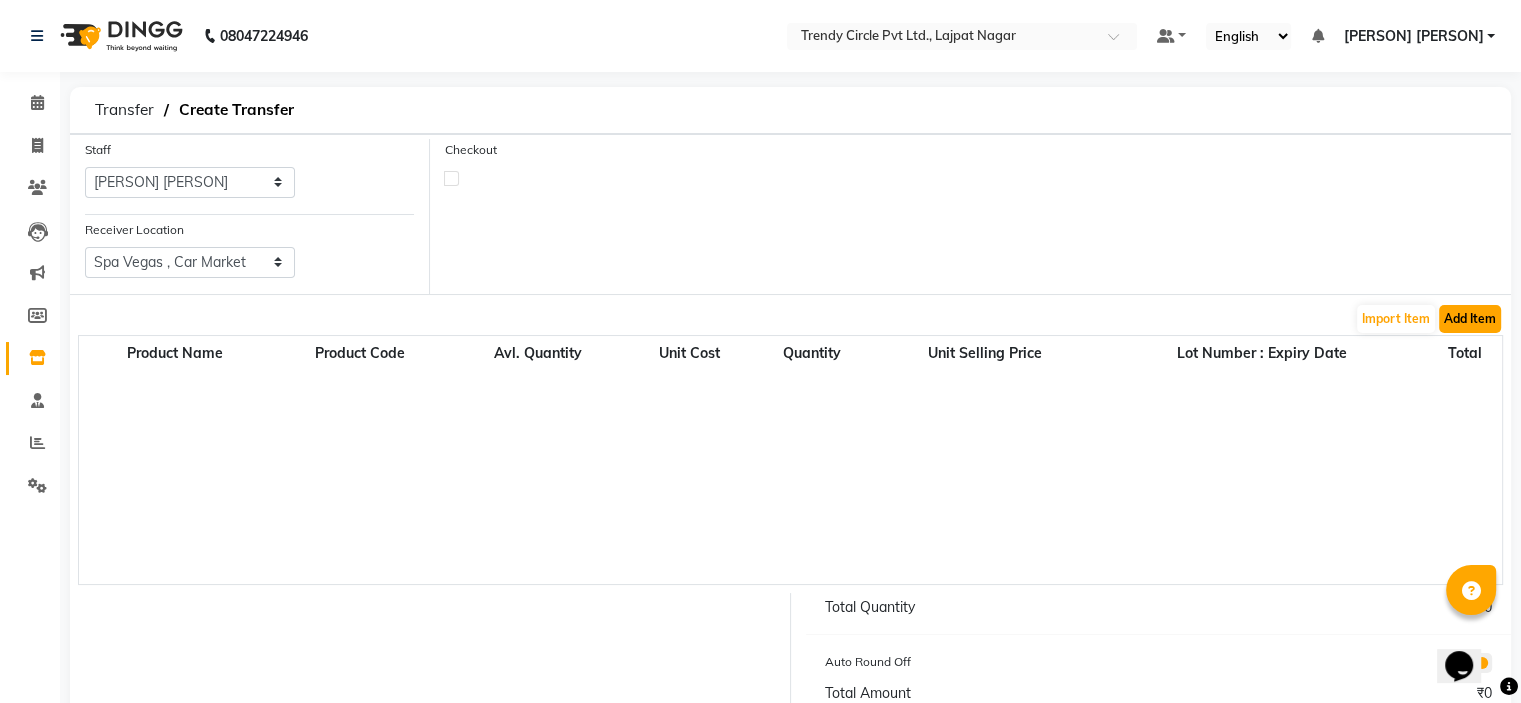 click on "Add Item" 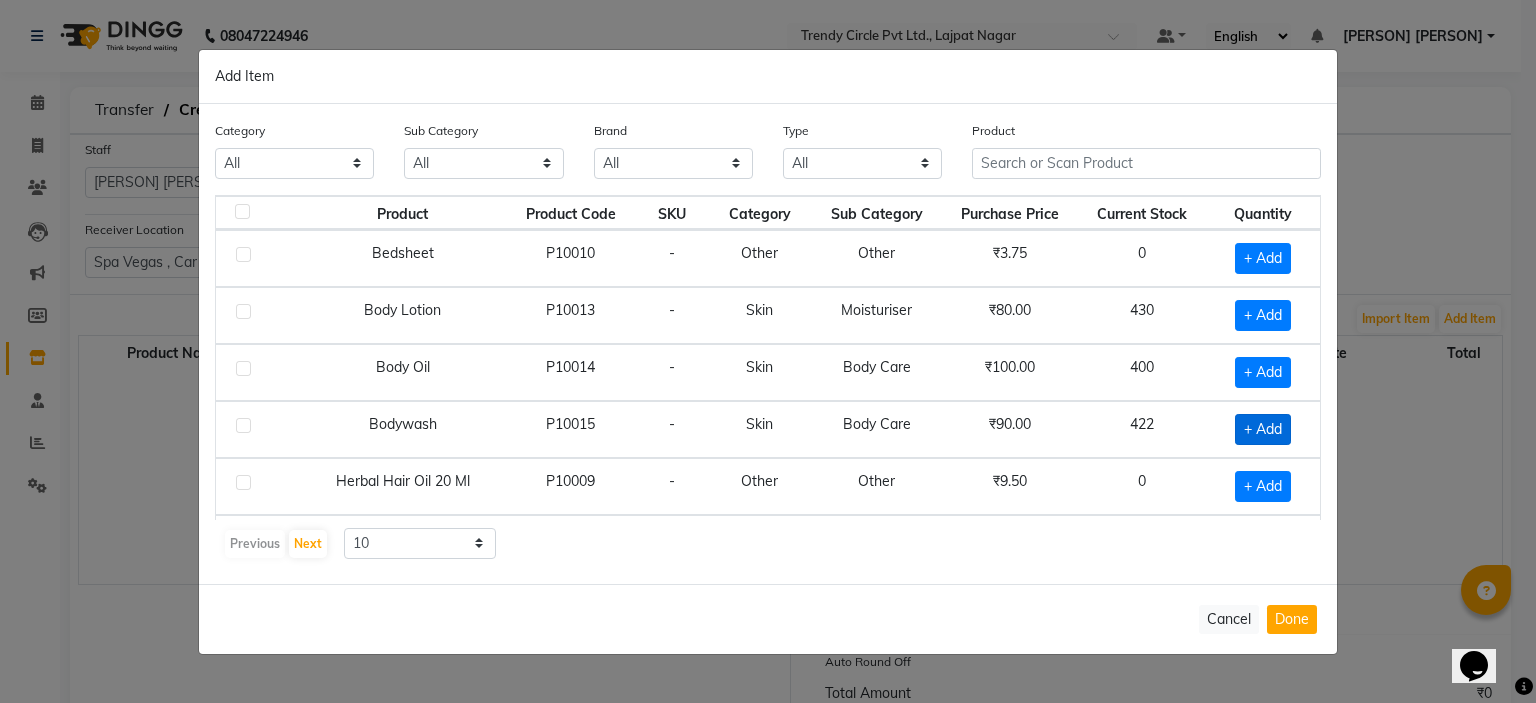 click on "+ Add" 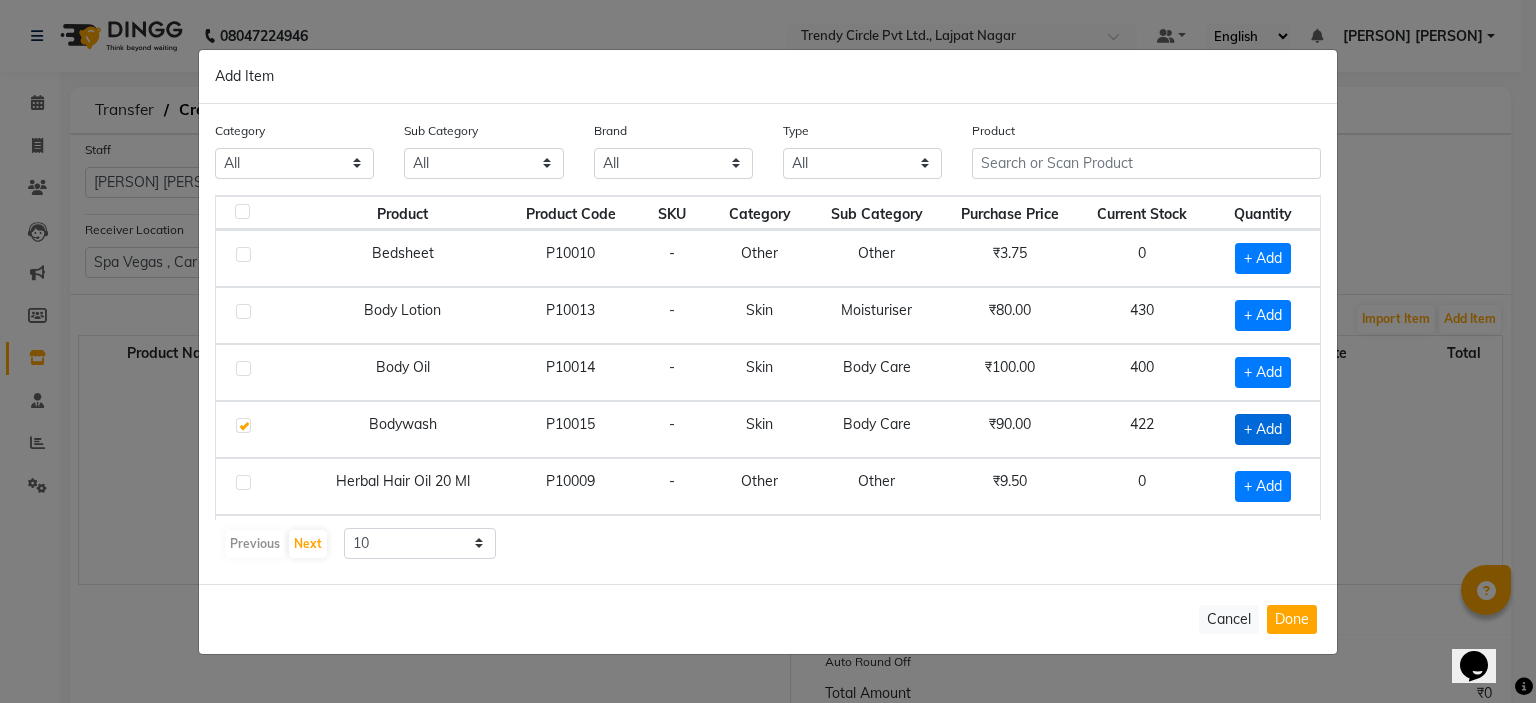 checkbox on "true" 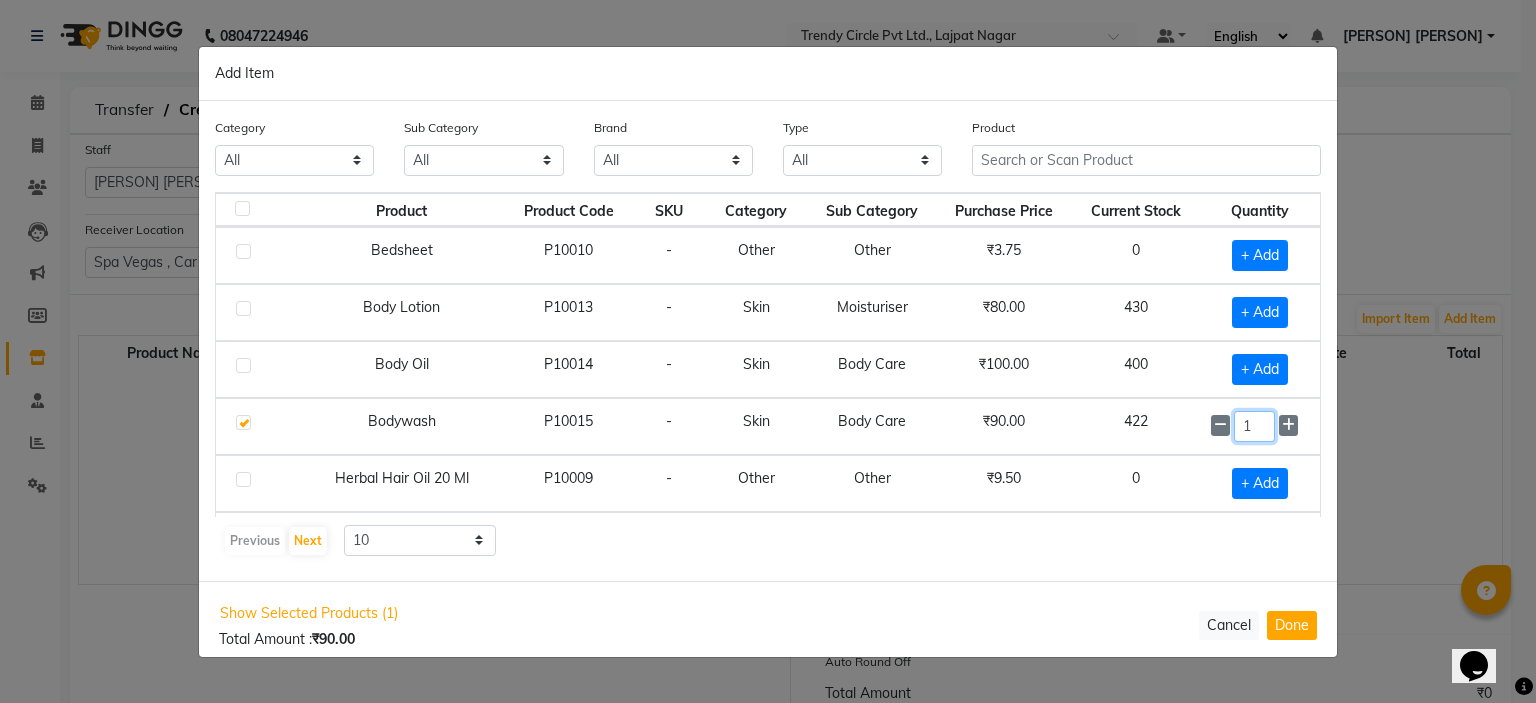 click on "1" 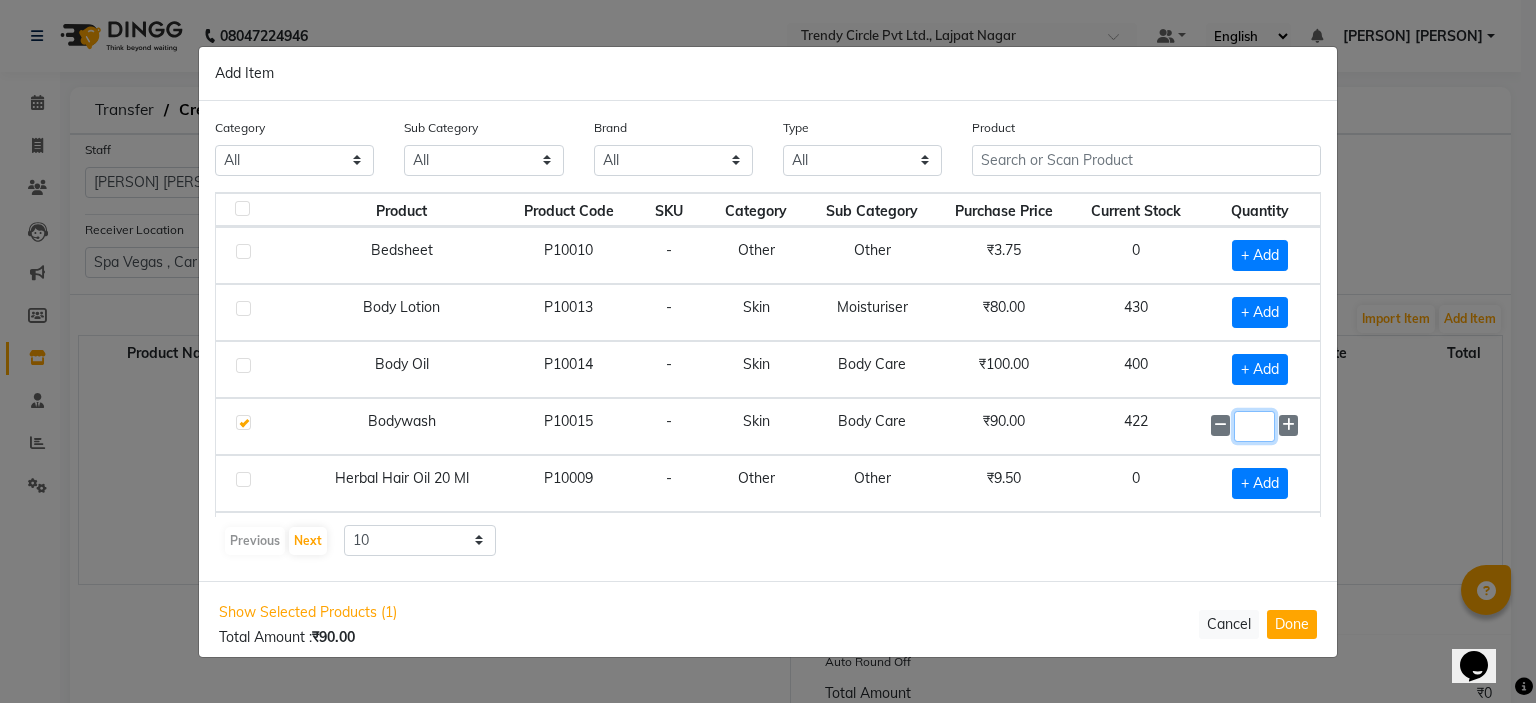 type on "4" 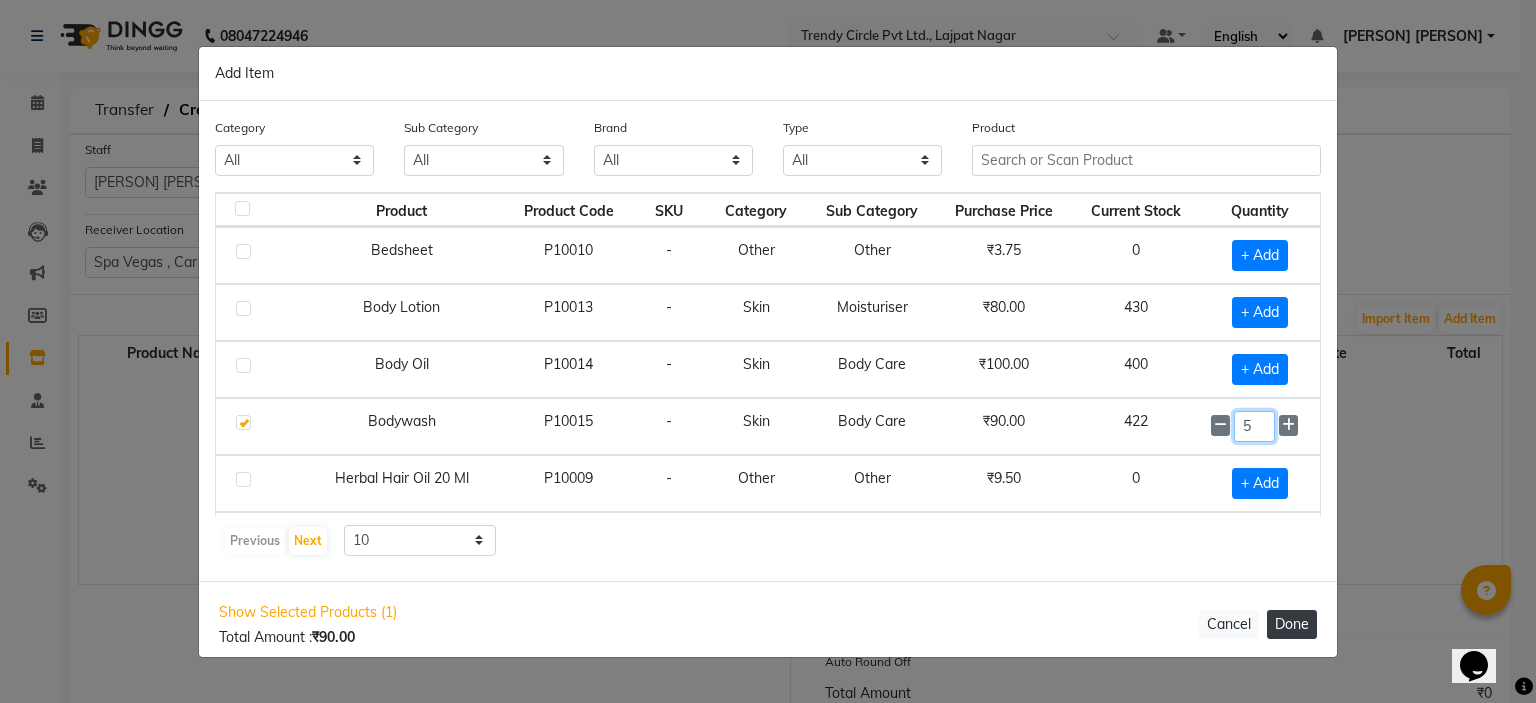 type on "5" 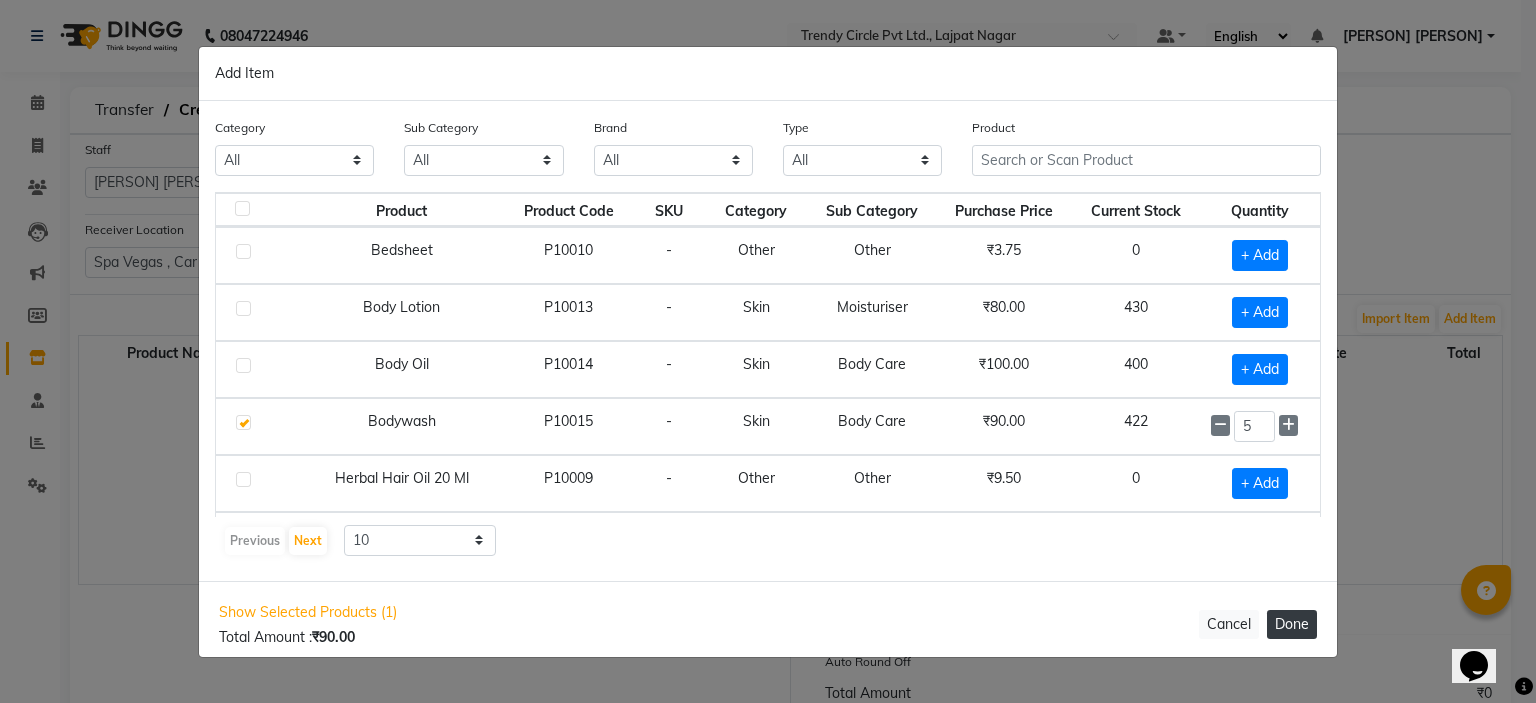 click on "Done" 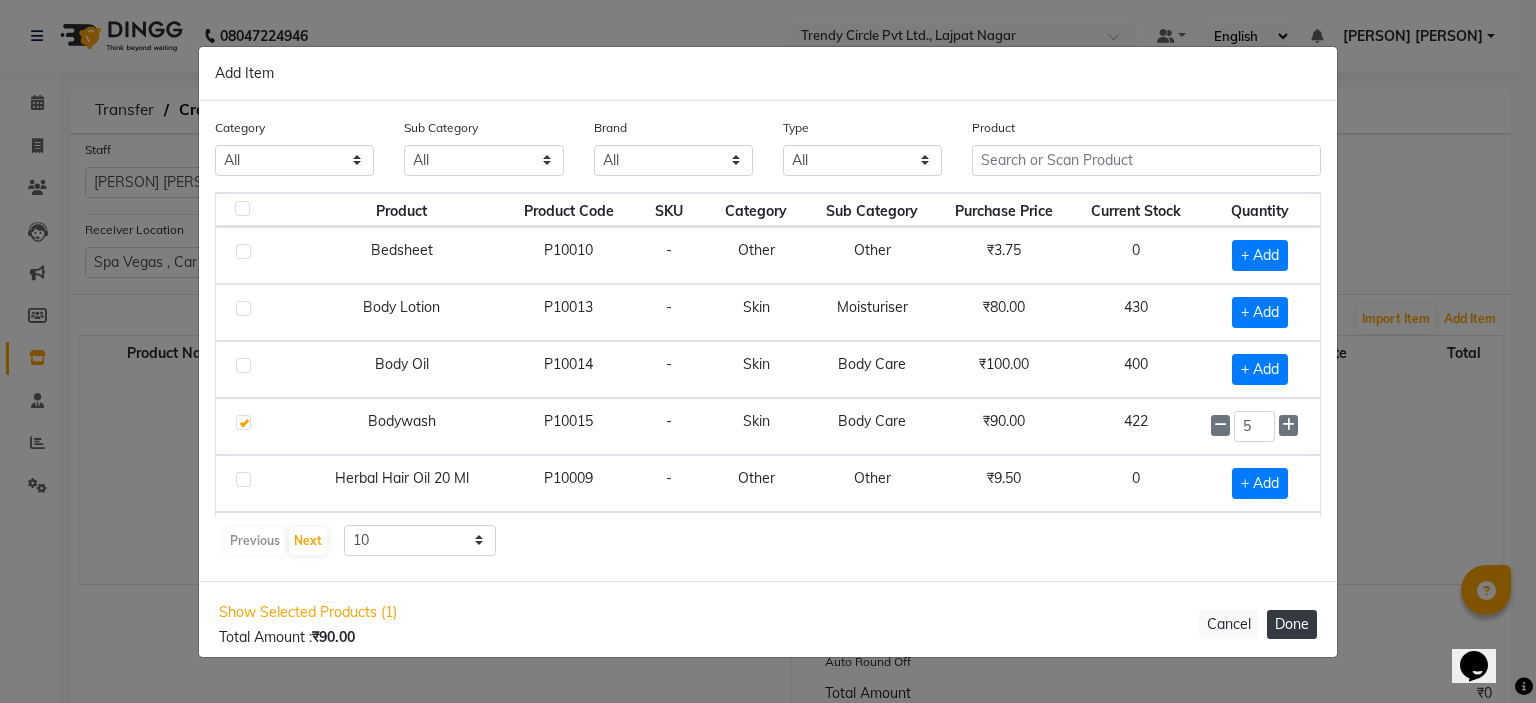 type 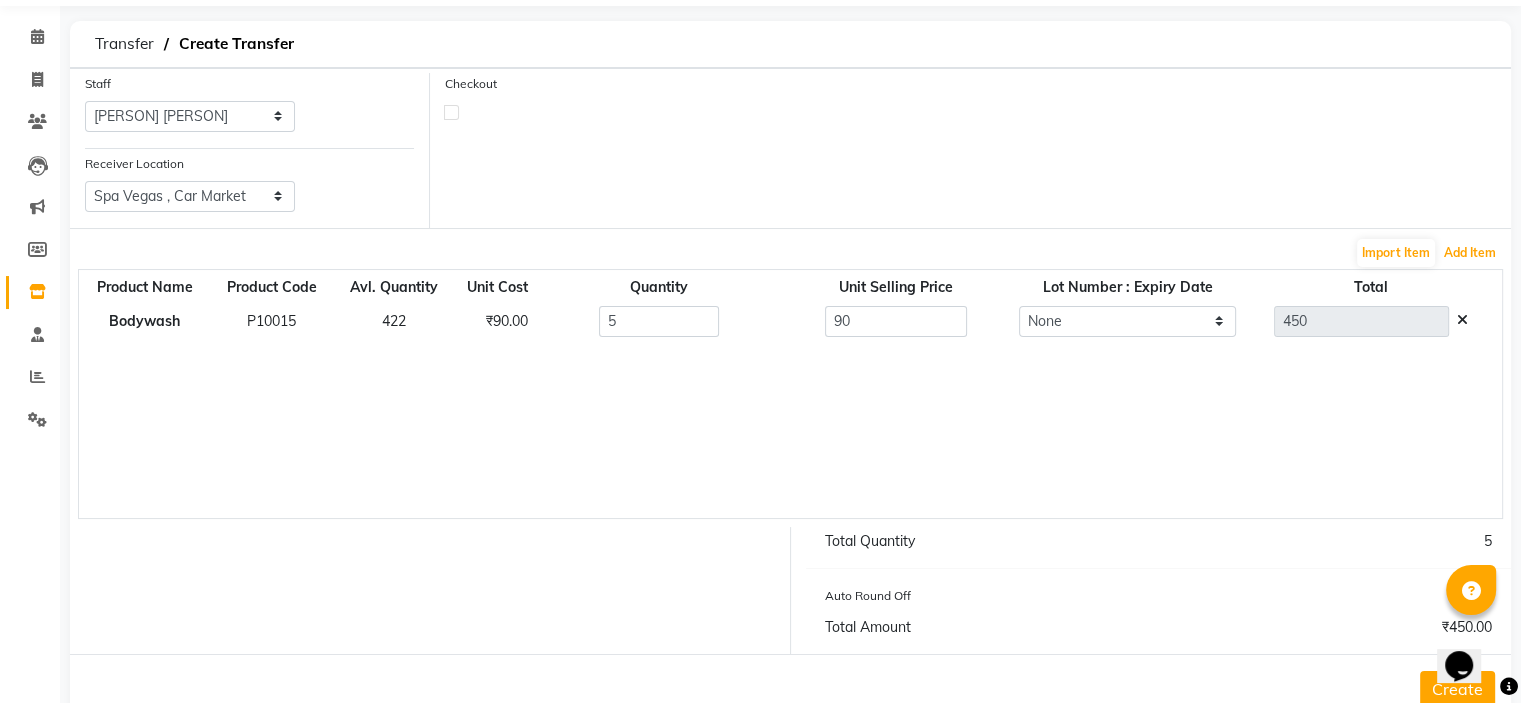 scroll, scrollTop: 122, scrollLeft: 0, axis: vertical 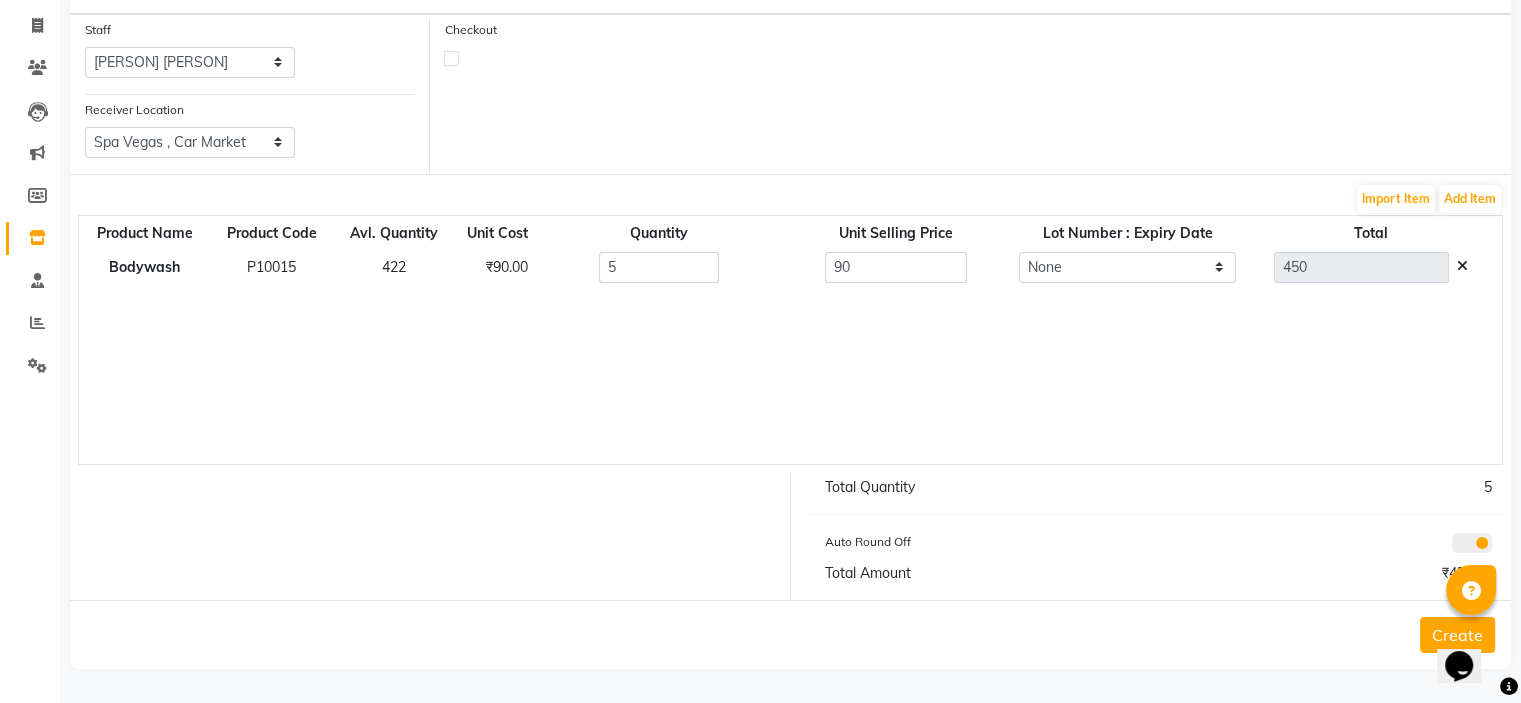 click at bounding box center (1509, 687) 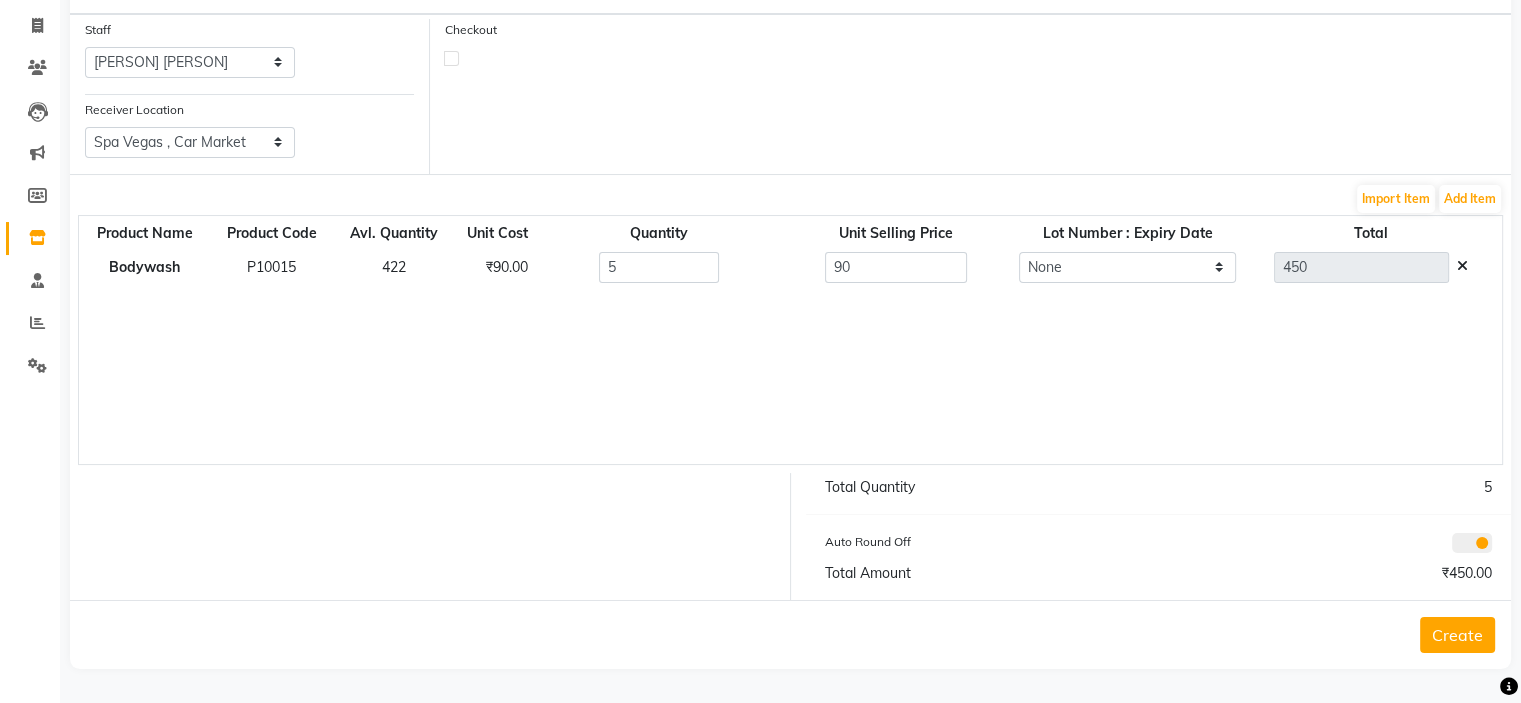 click on "Create" 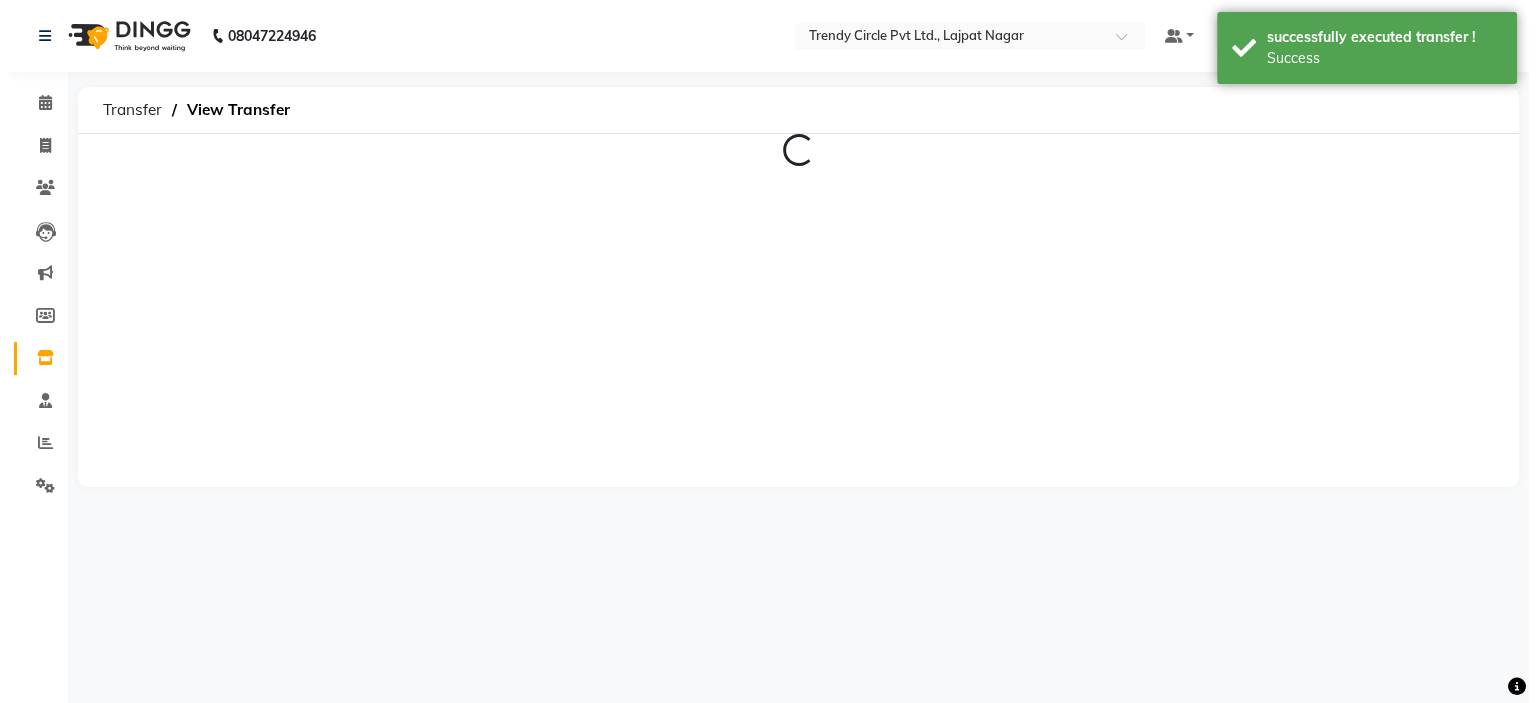scroll, scrollTop: 0, scrollLeft: 0, axis: both 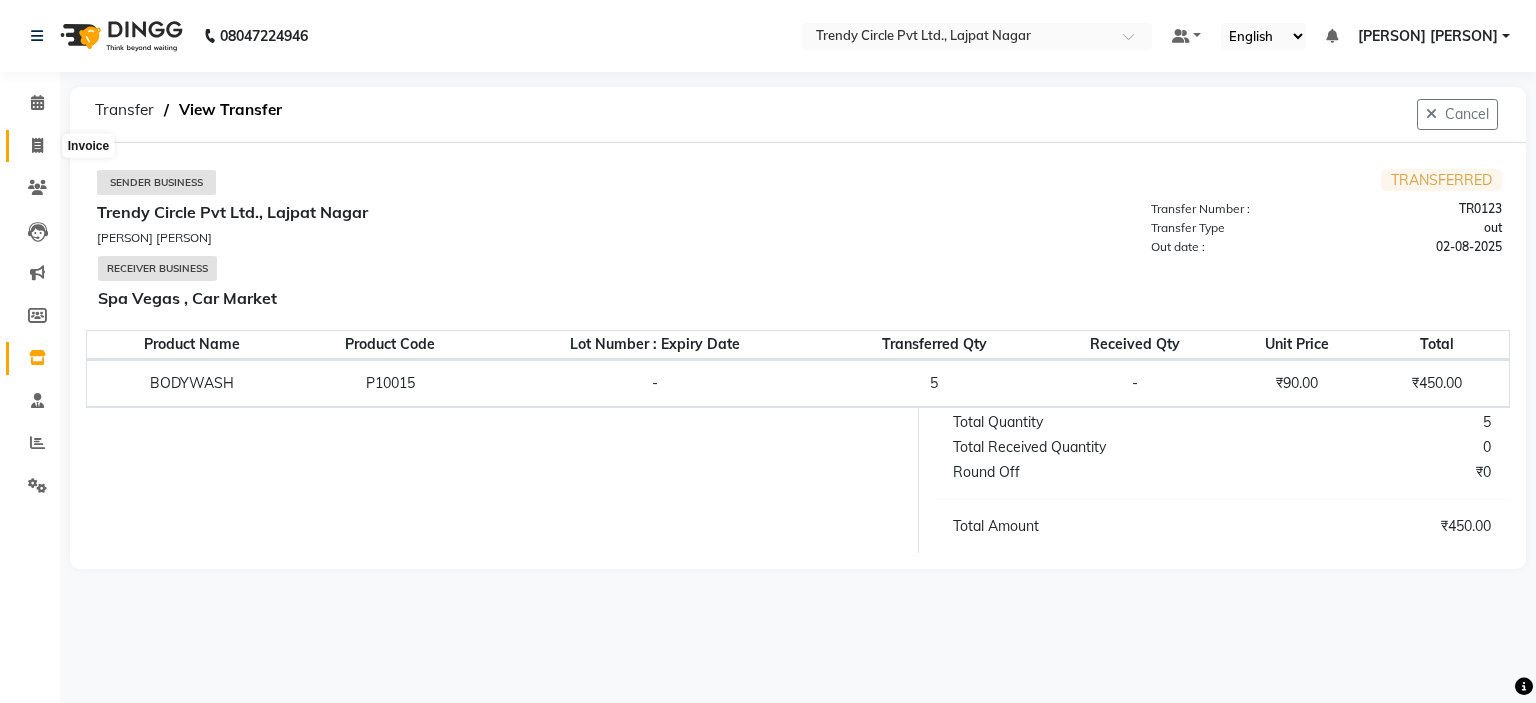 click 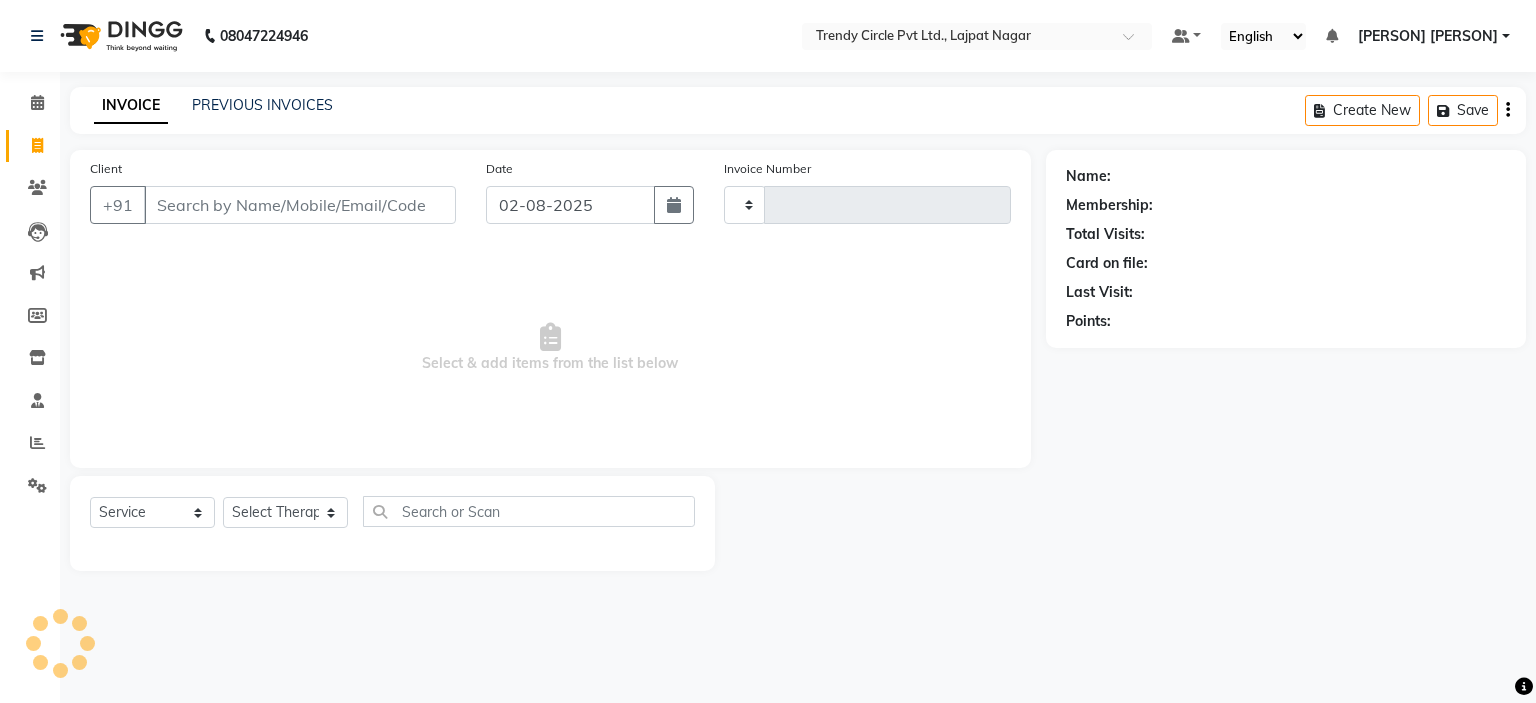 type on "0024" 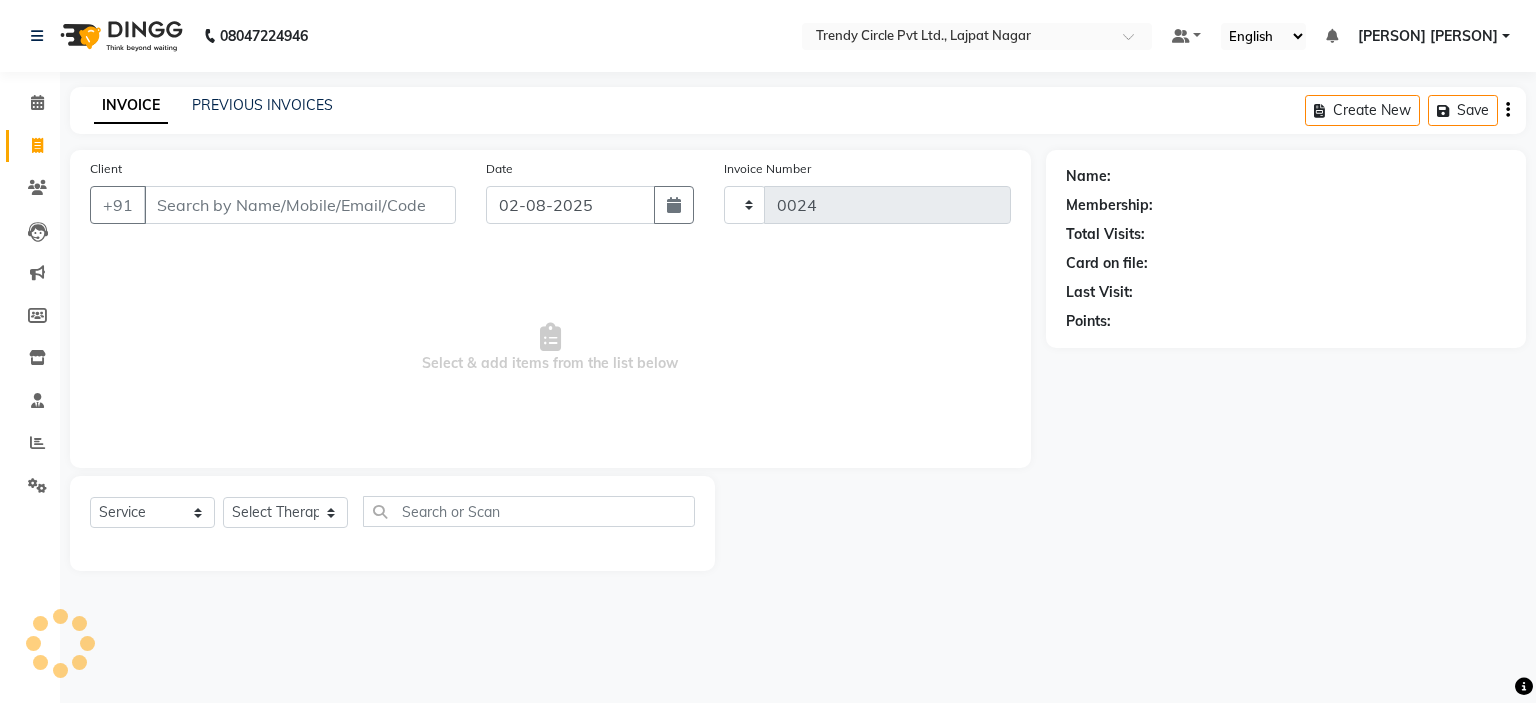 select on "7584" 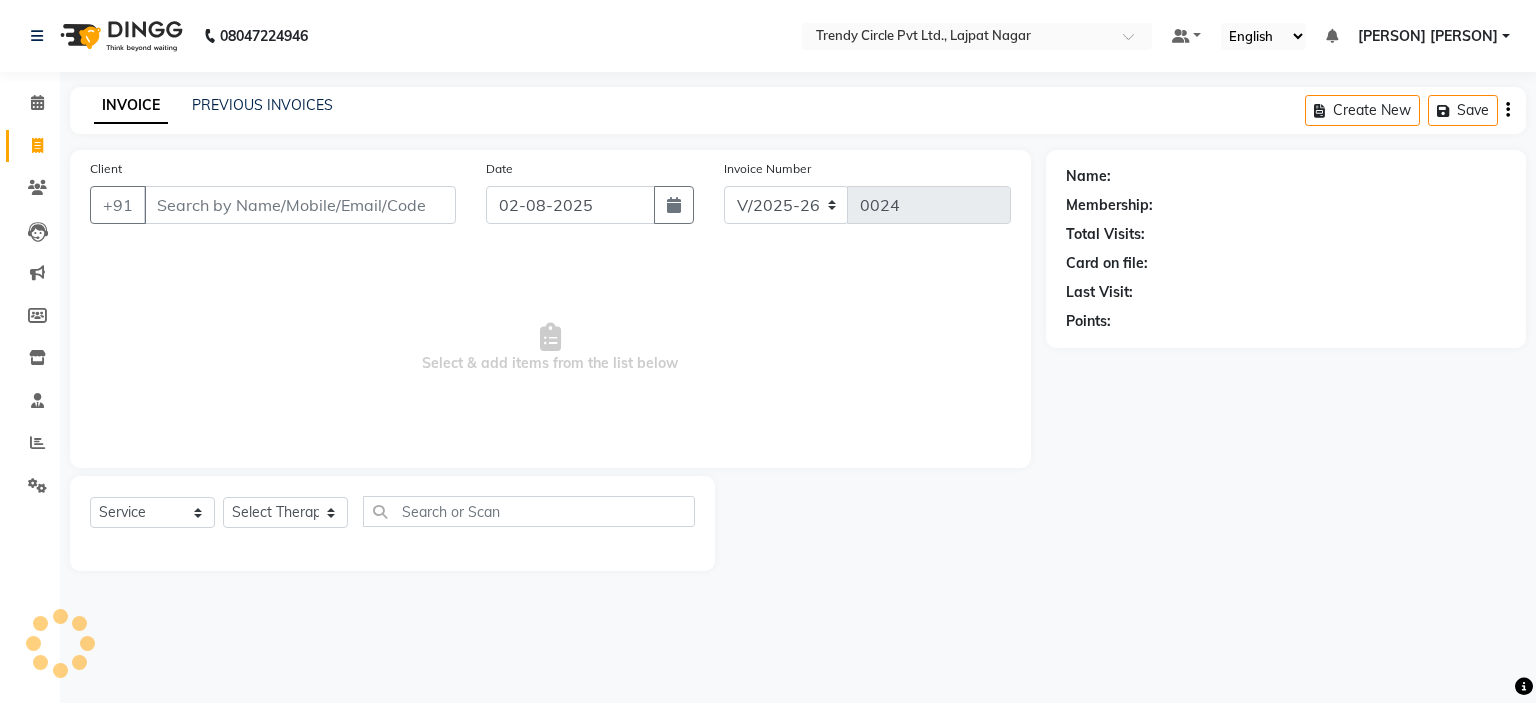 drag, startPoint x: 1459, startPoint y: 217, endPoint x: 1186, endPoint y: 88, distance: 301.9437 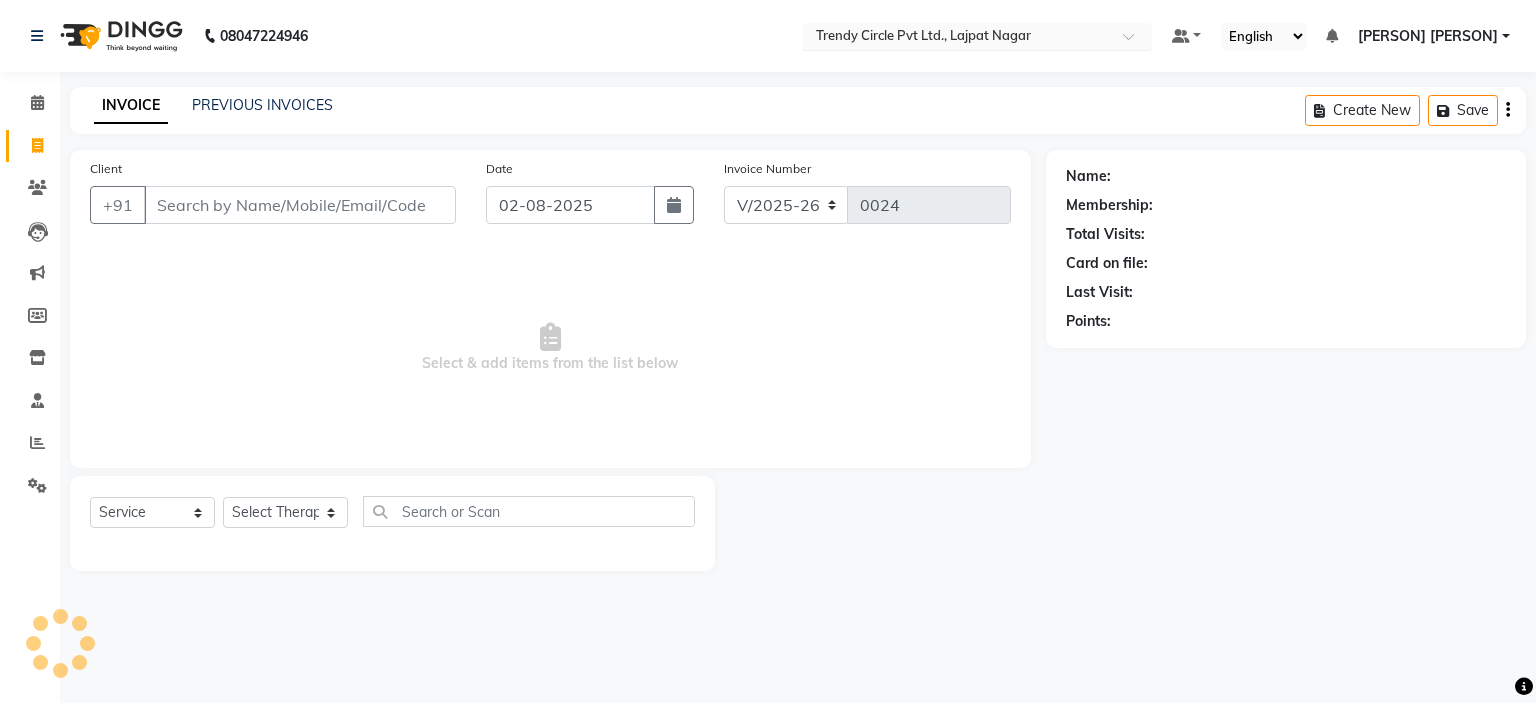click at bounding box center [957, 38] 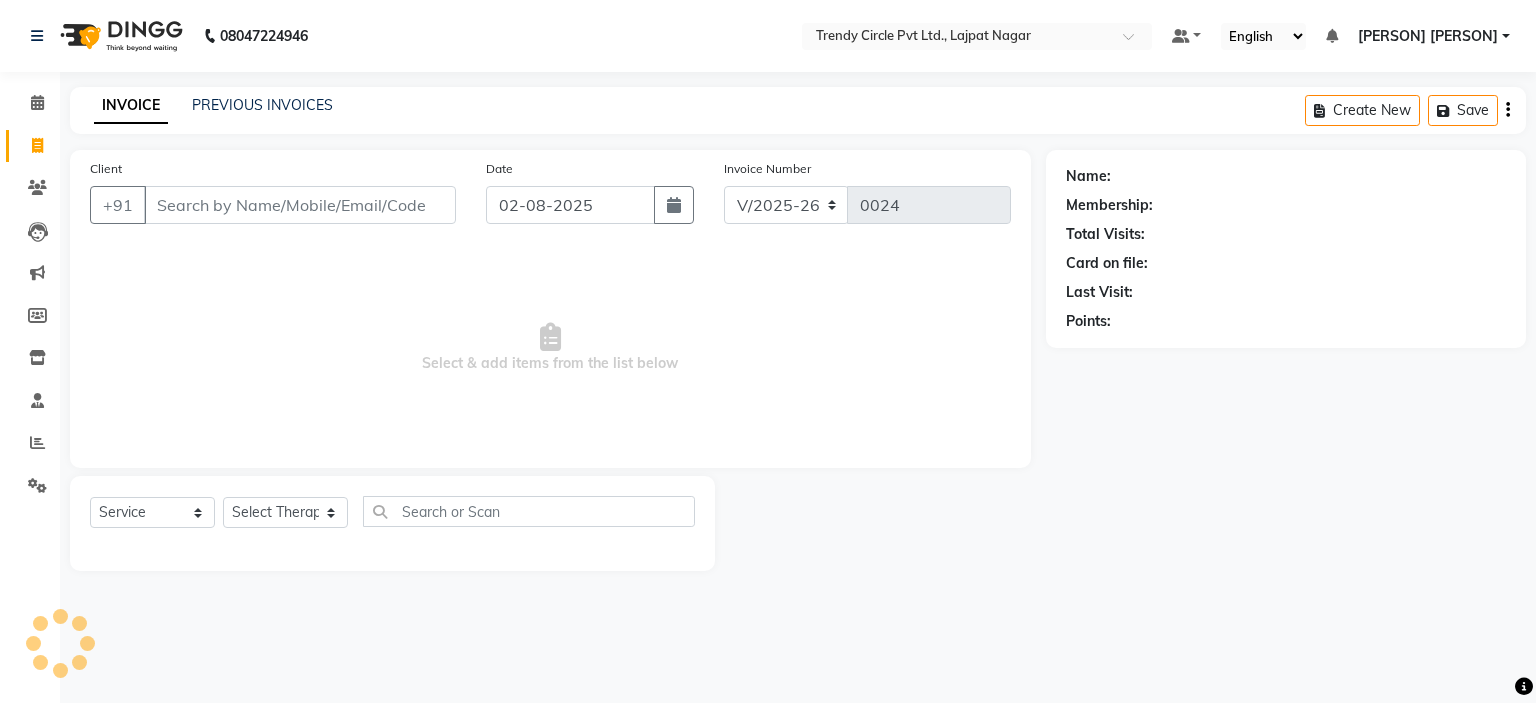 click on "Name: Membership: Total Visits: Card on file: Last Visit:  Points:" 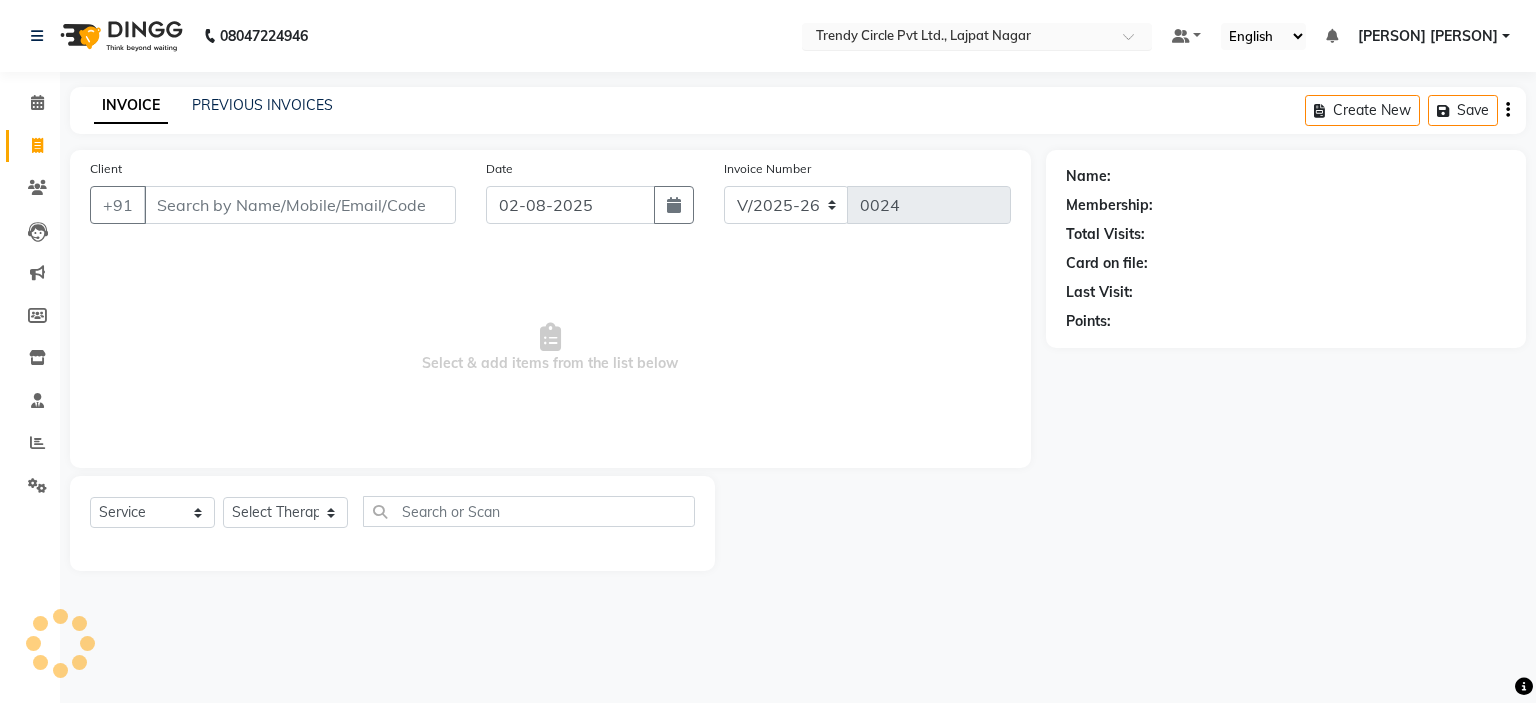 click at bounding box center [957, 38] 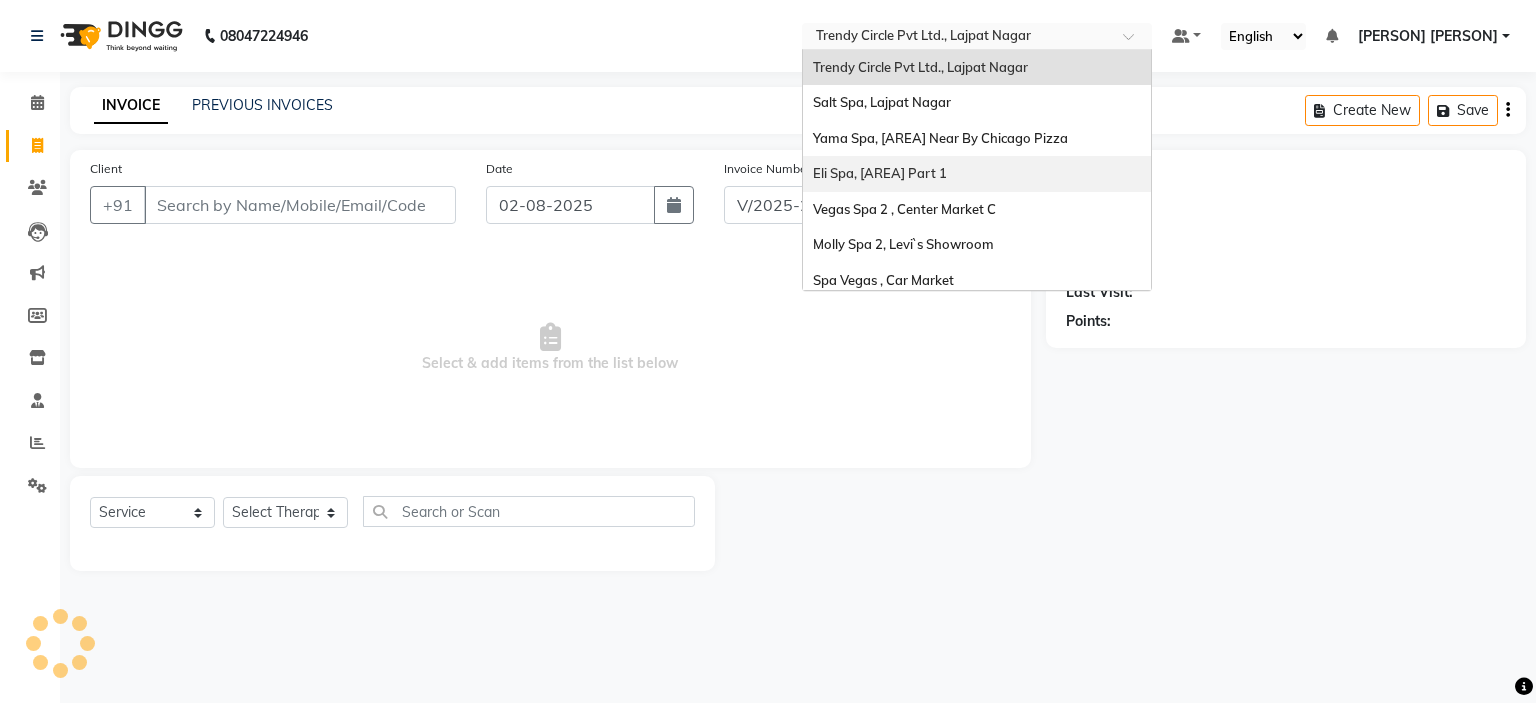 drag, startPoint x: 1367, startPoint y: 320, endPoint x: 1284, endPoint y: 249, distance: 109.22454 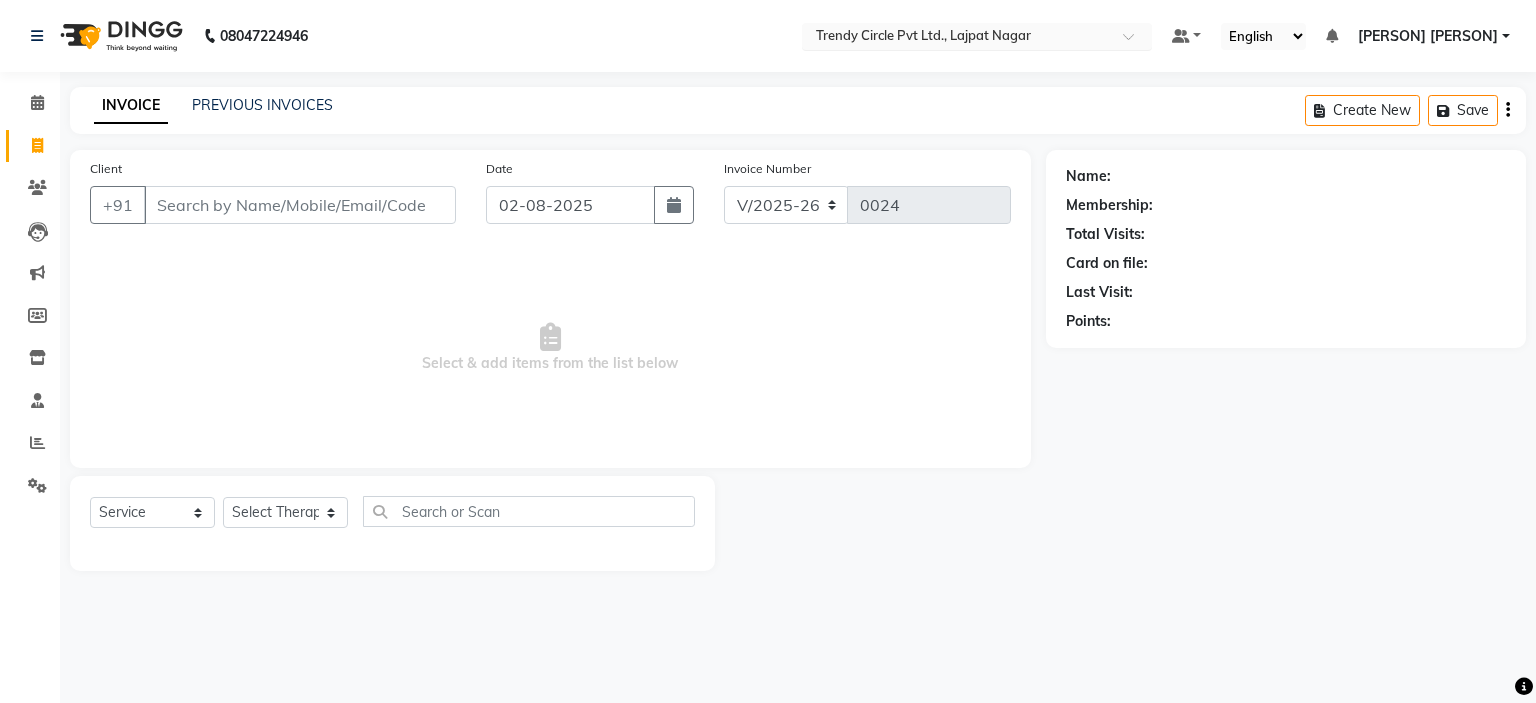 click at bounding box center (957, 38) 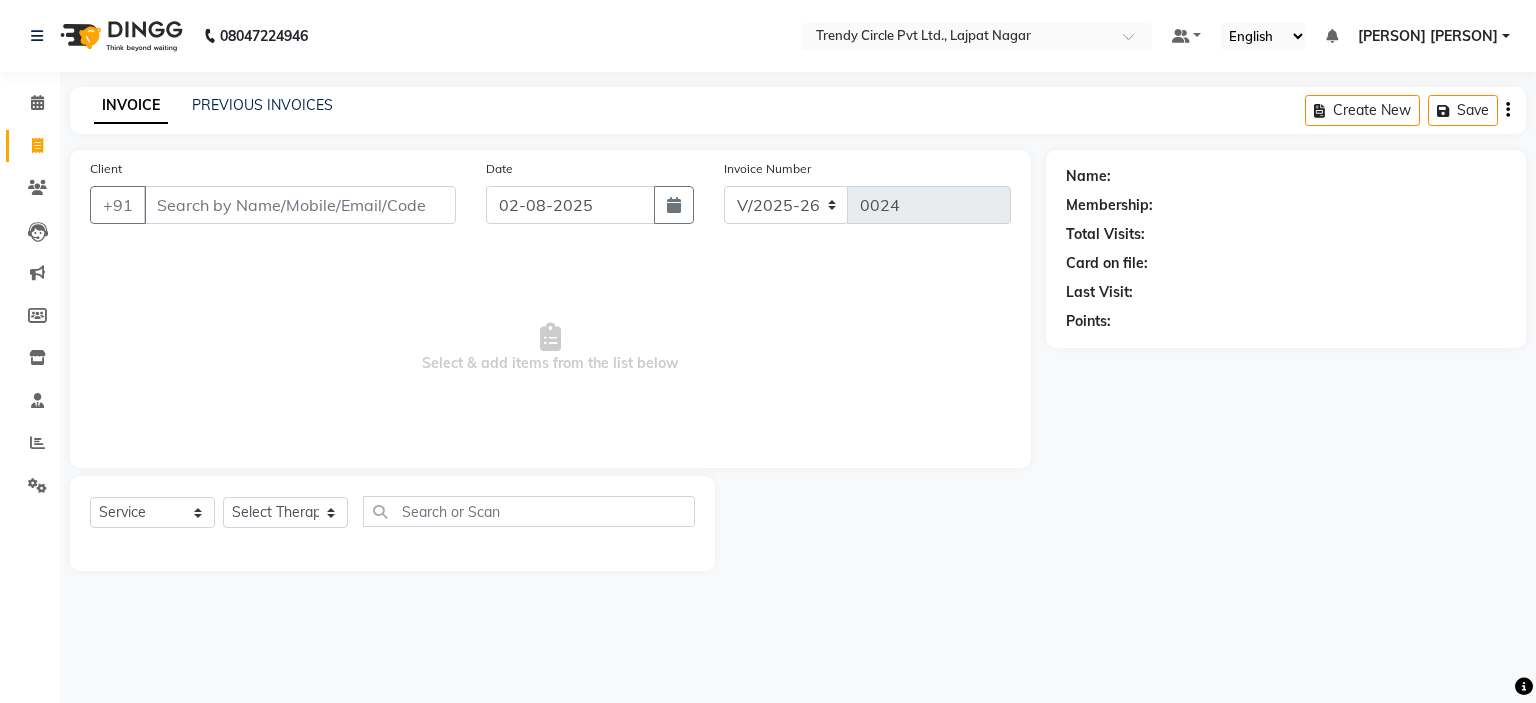 drag, startPoint x: 1429, startPoint y: 355, endPoint x: 1413, endPoint y: 349, distance: 17.088007 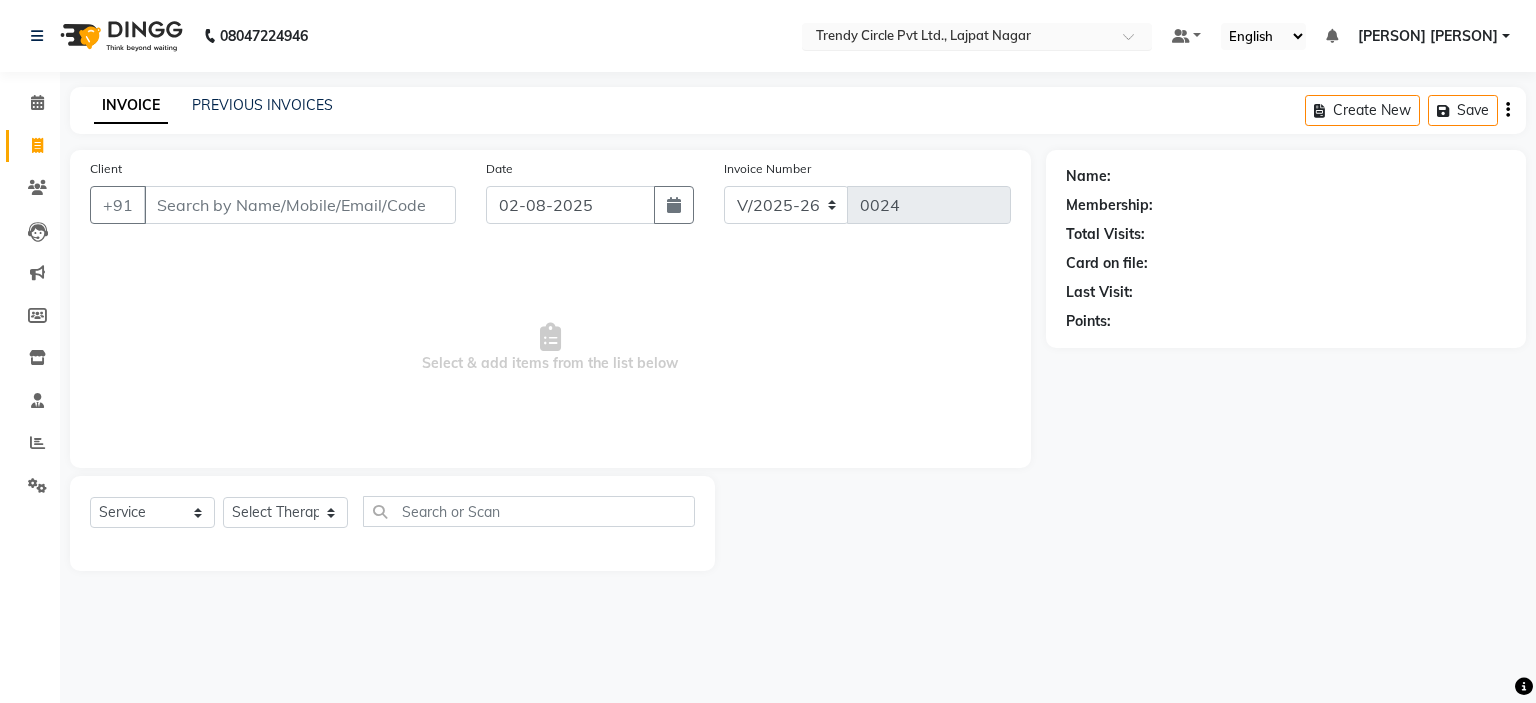 click at bounding box center (957, 38) 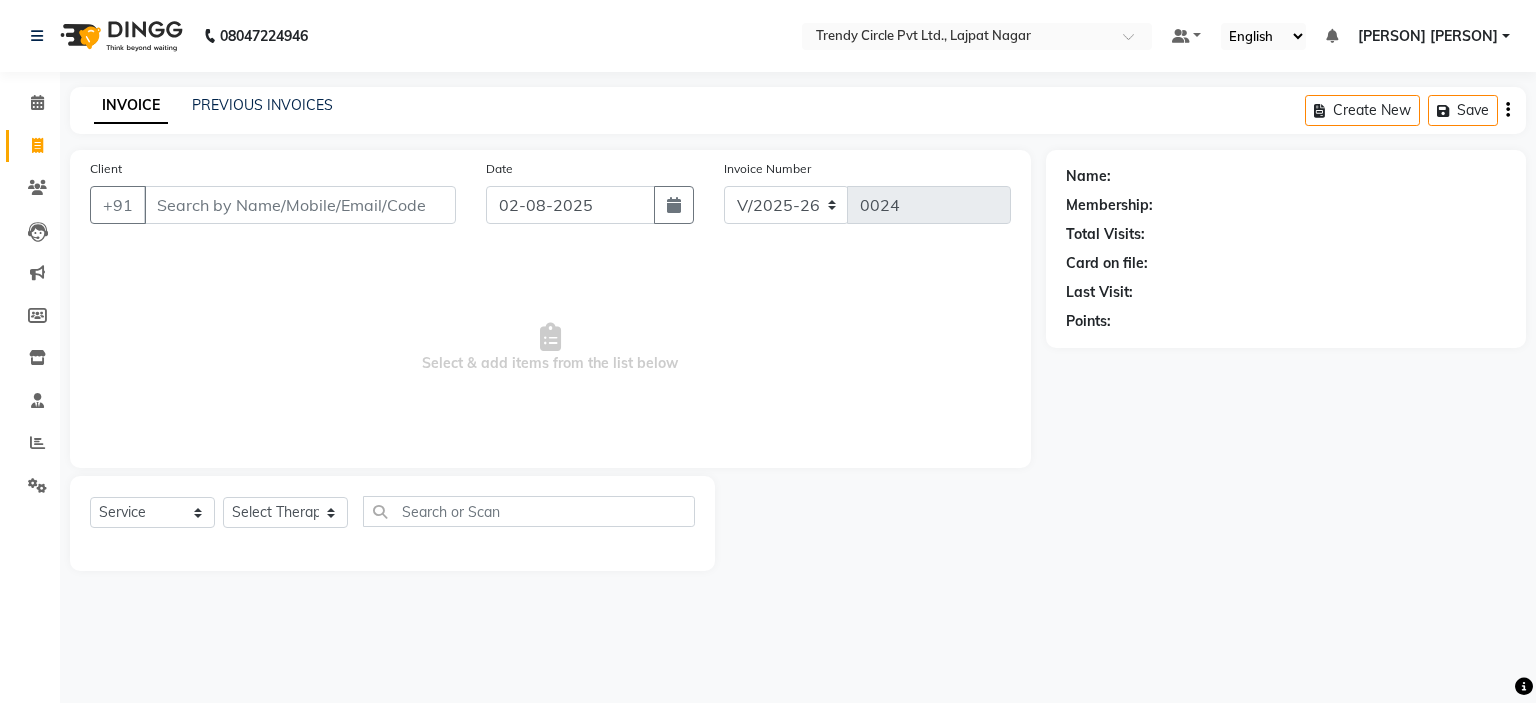 click on "Name: Membership: Total Visits: Card on file: Last Visit:  Points:" 